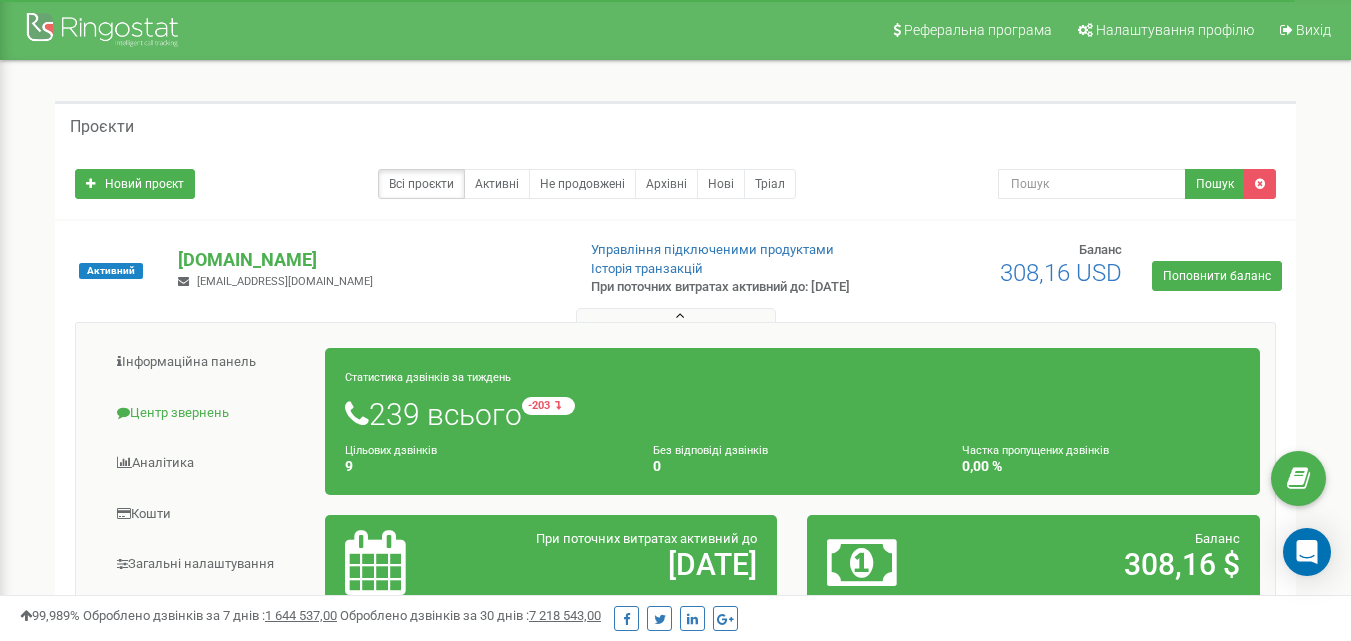 scroll, scrollTop: 0, scrollLeft: 0, axis: both 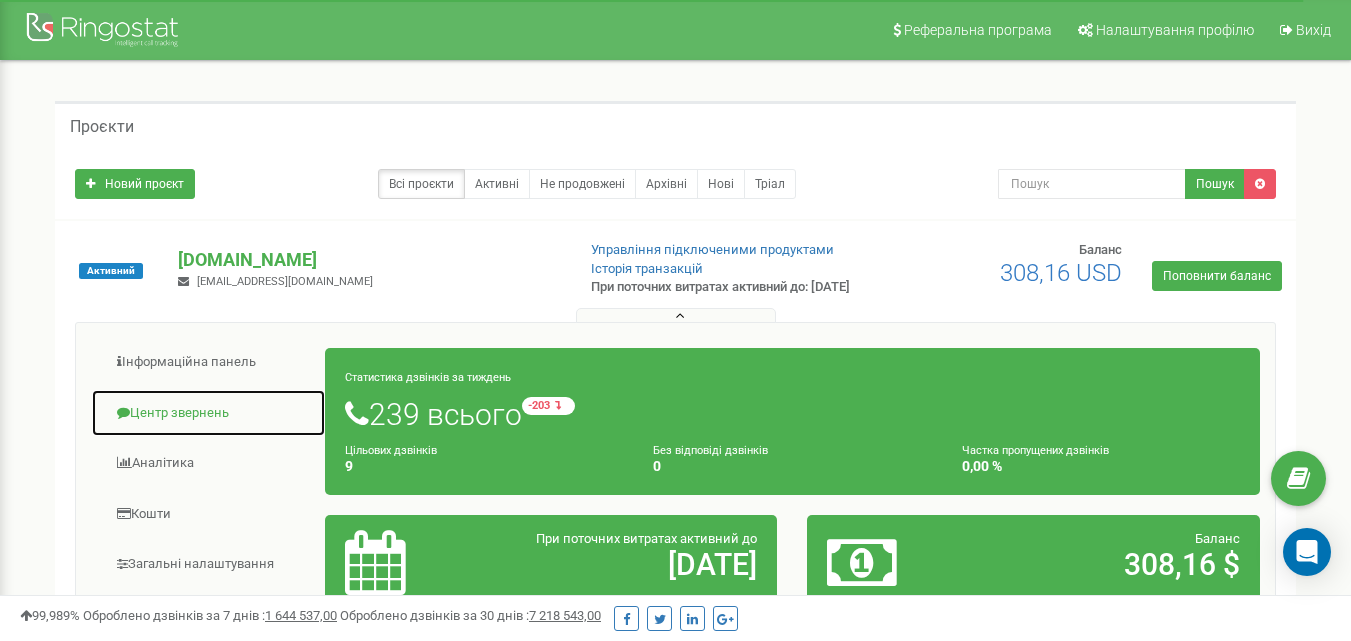 click on "Центр звернень" at bounding box center [208, 413] 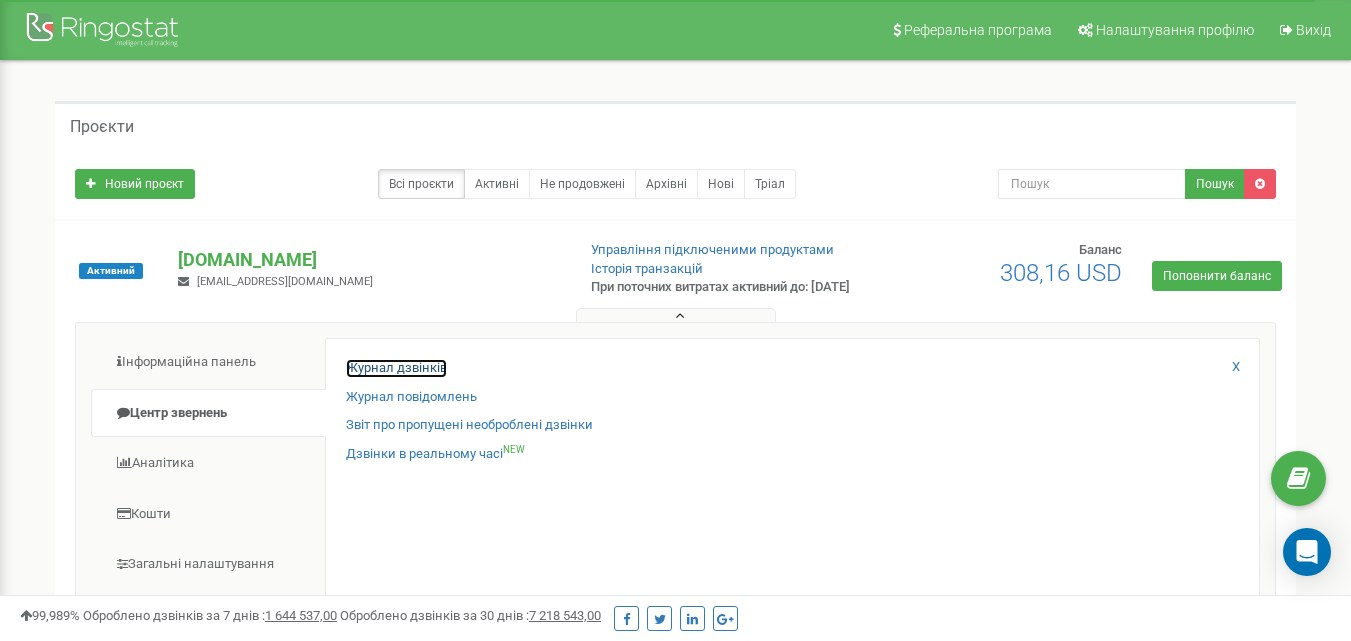 click on "Журнал дзвінків" at bounding box center (396, 368) 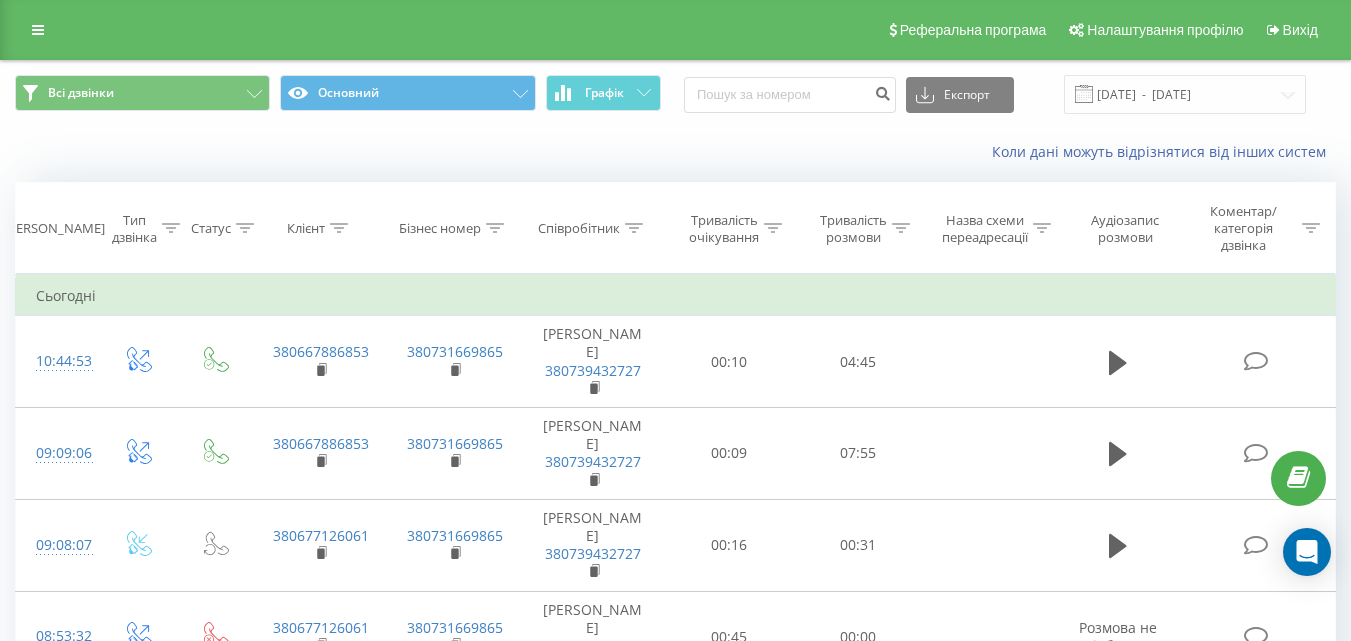 scroll, scrollTop: 0, scrollLeft: 0, axis: both 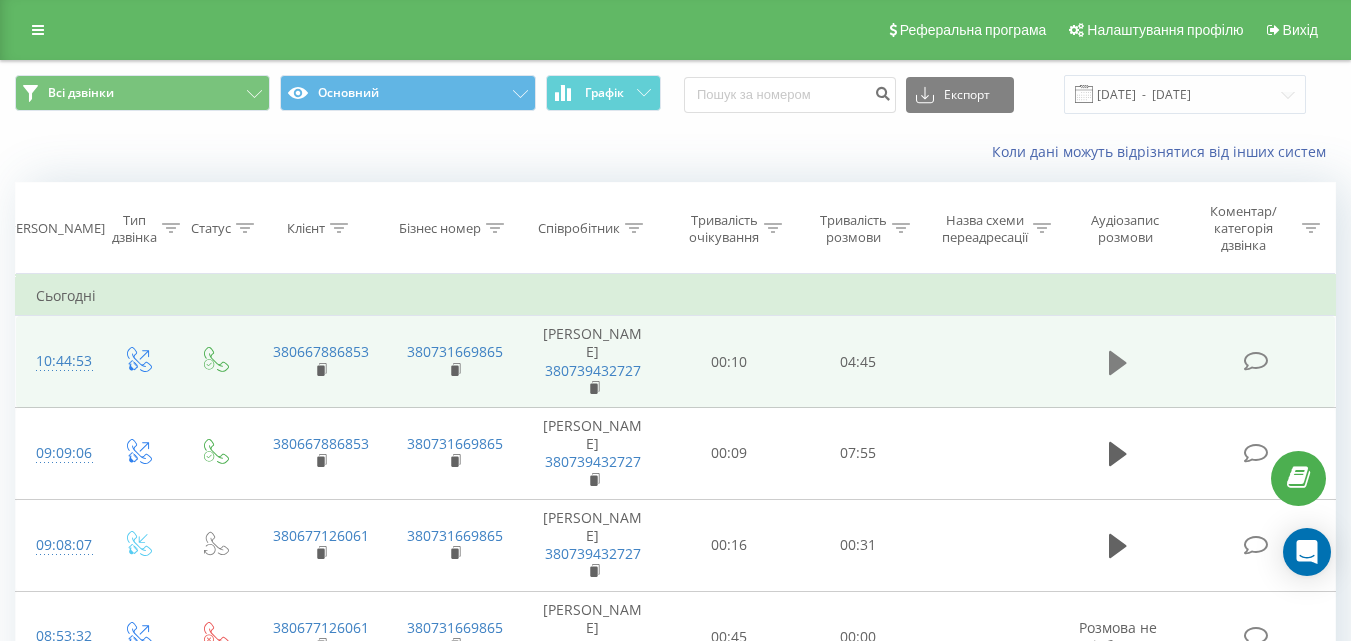 click 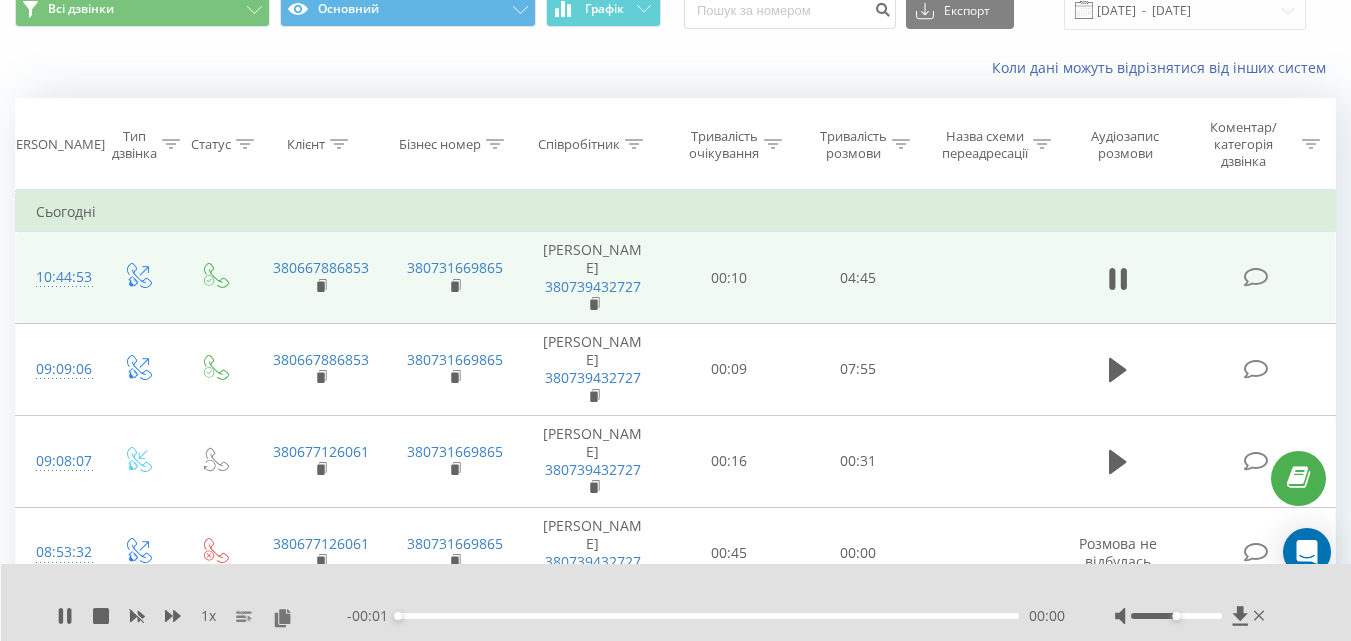 scroll, scrollTop: 88, scrollLeft: 0, axis: vertical 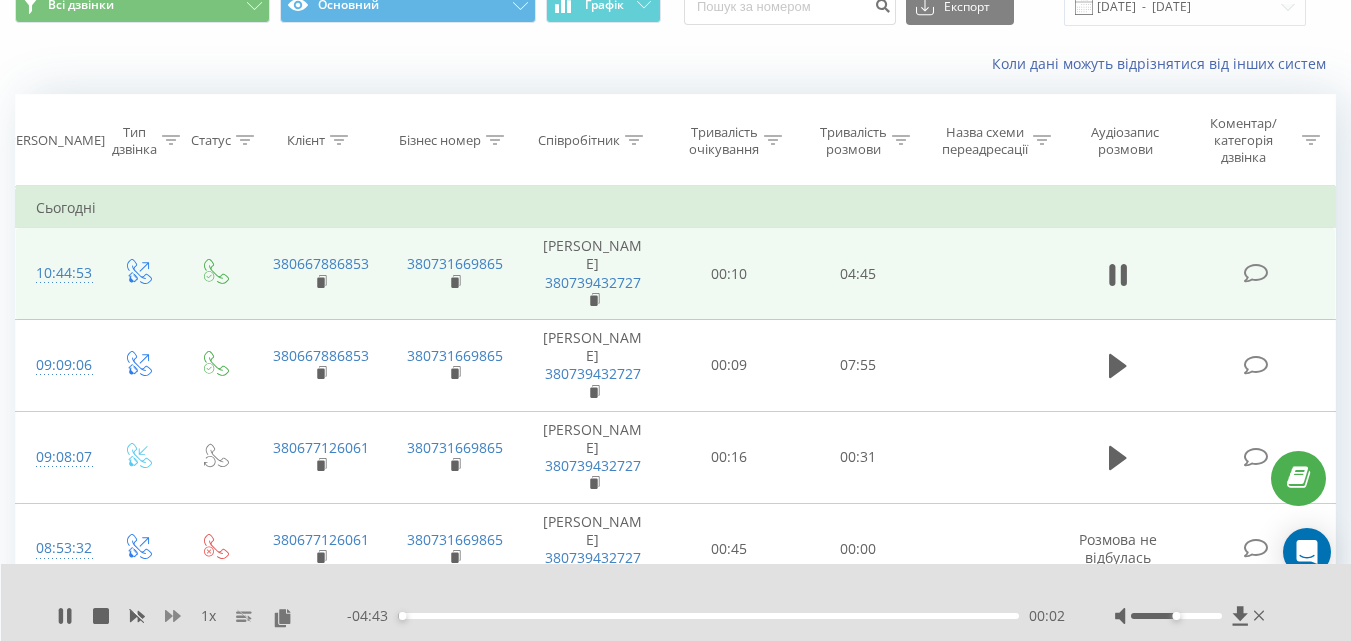 click 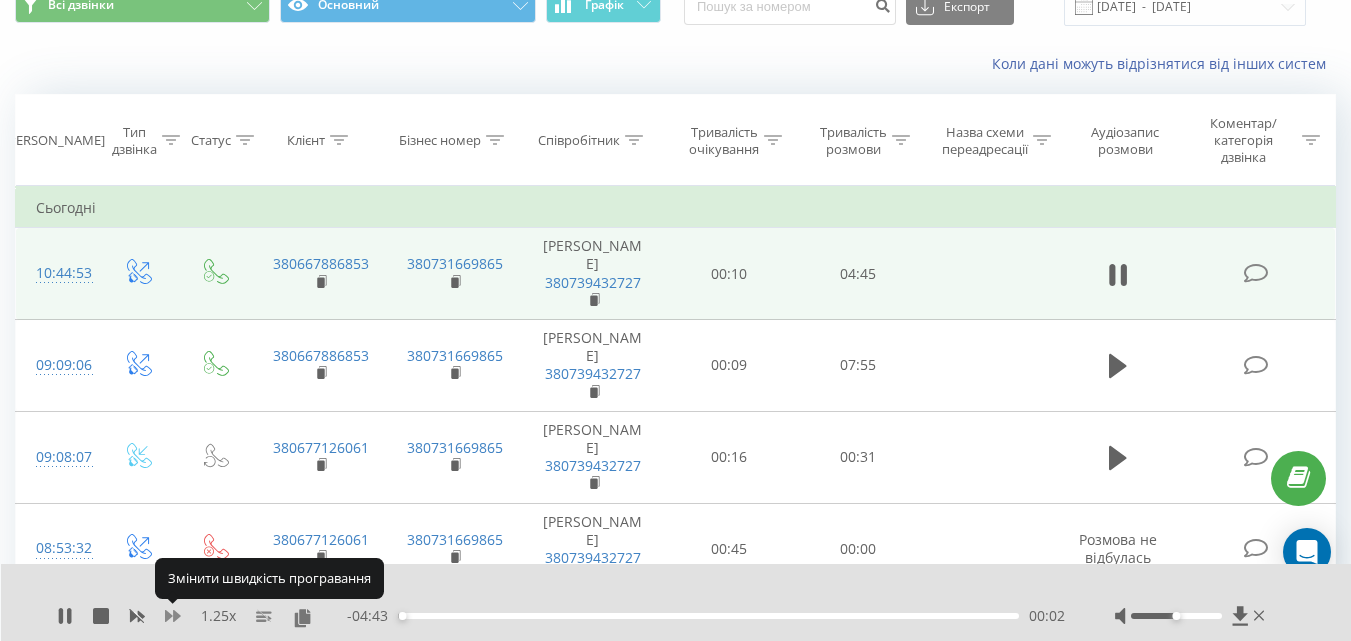 click 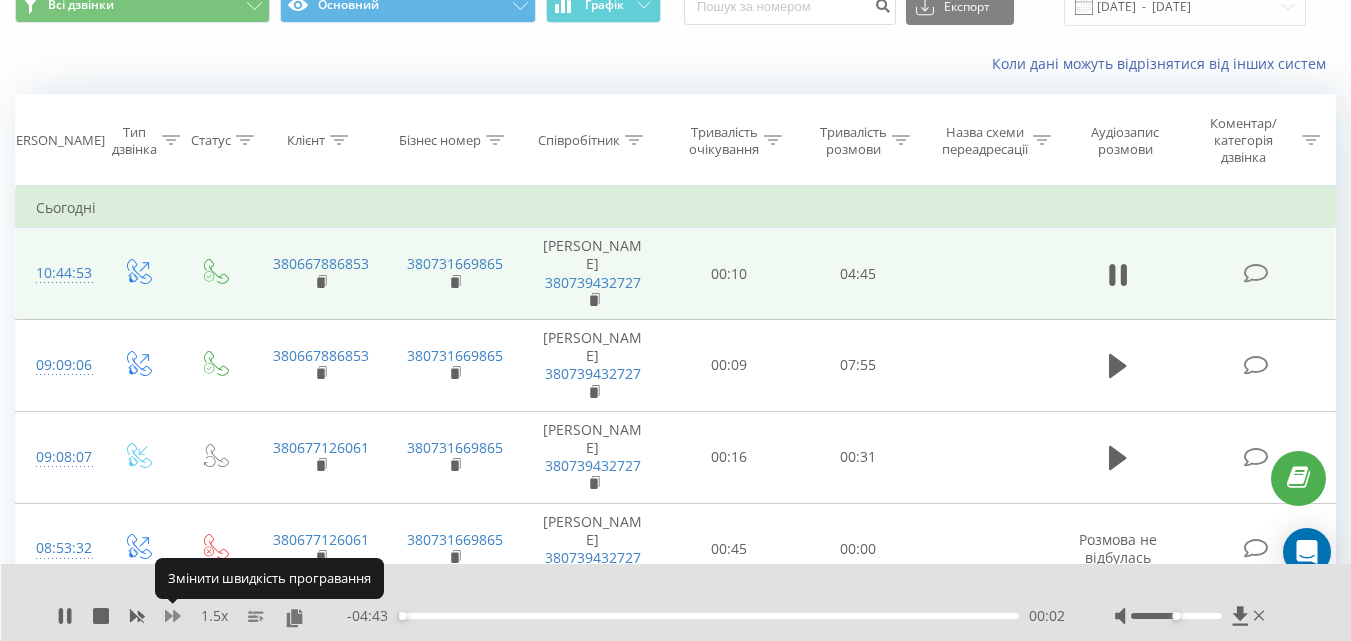 click 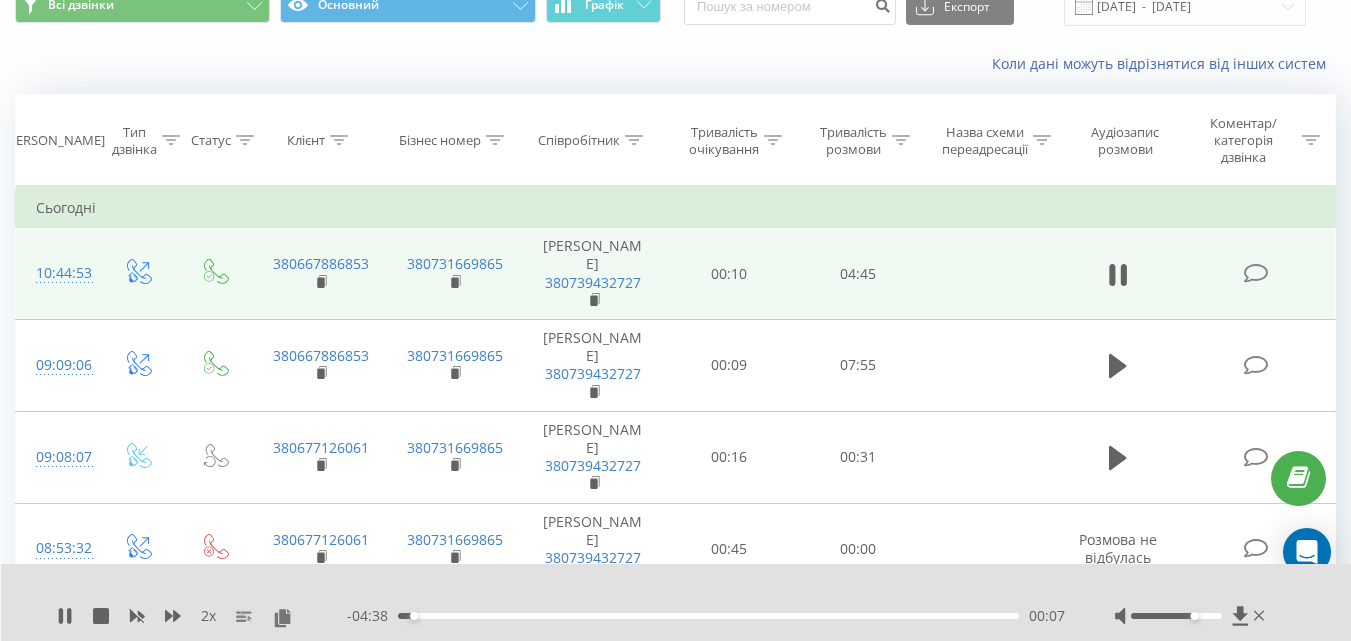 drag, startPoint x: 1179, startPoint y: 615, endPoint x: 1198, endPoint y: 617, distance: 19.104973 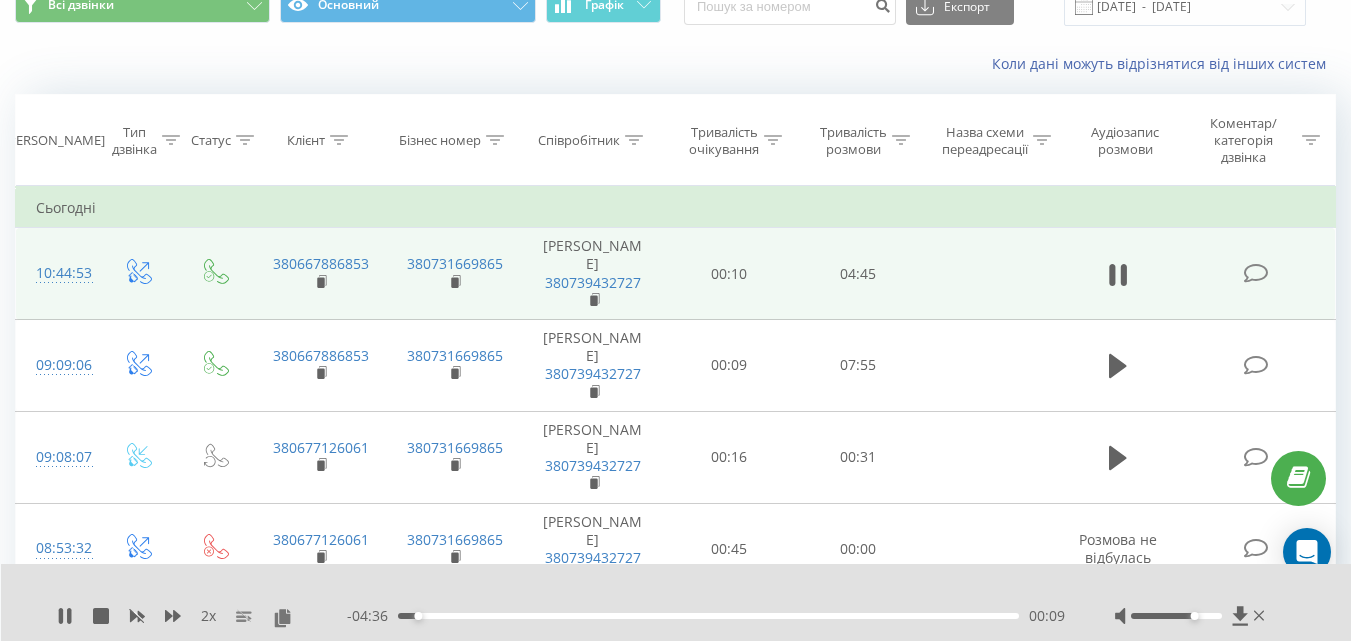 click on "Сьогодні" at bounding box center (676, 208) 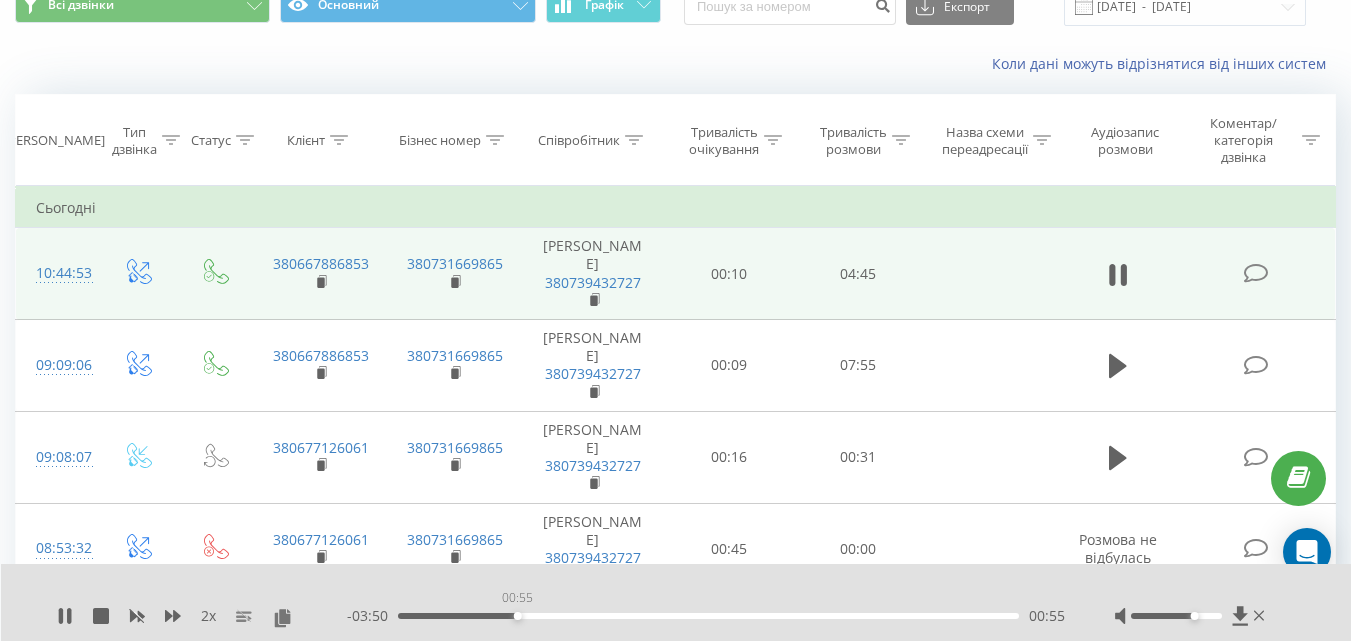 click on "00:55" at bounding box center (708, 616) 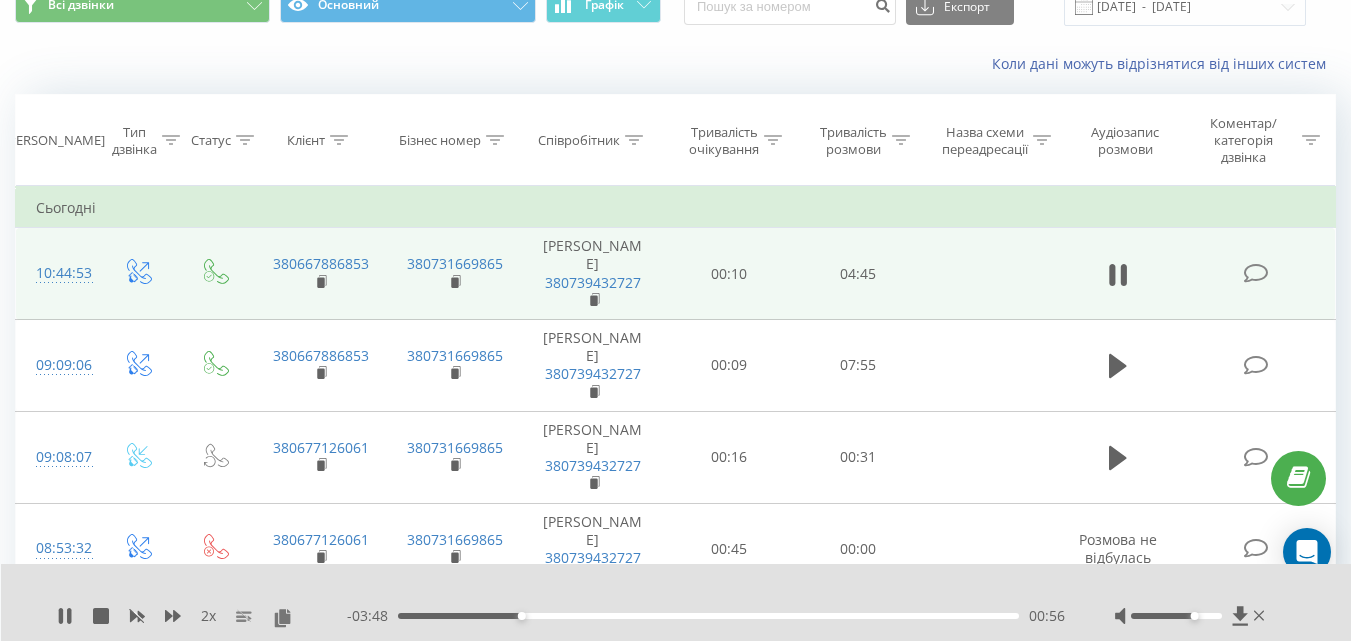 click on "00:56" at bounding box center (708, 616) 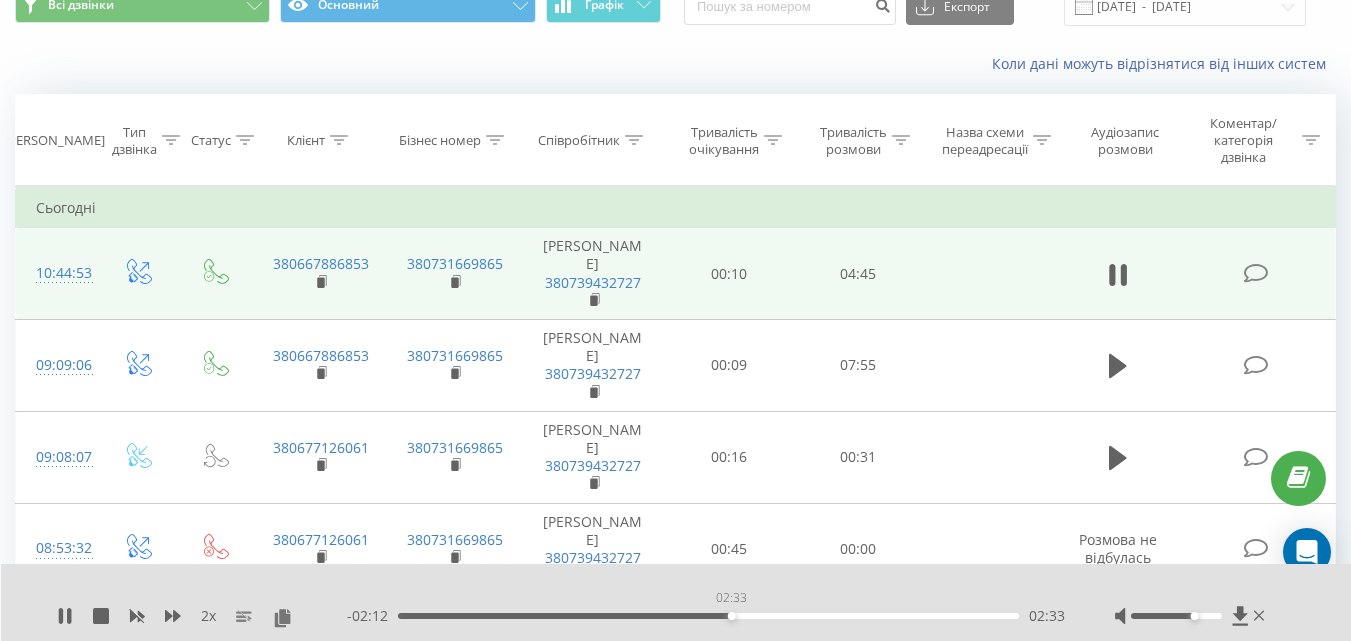 click on "02:33" at bounding box center (708, 616) 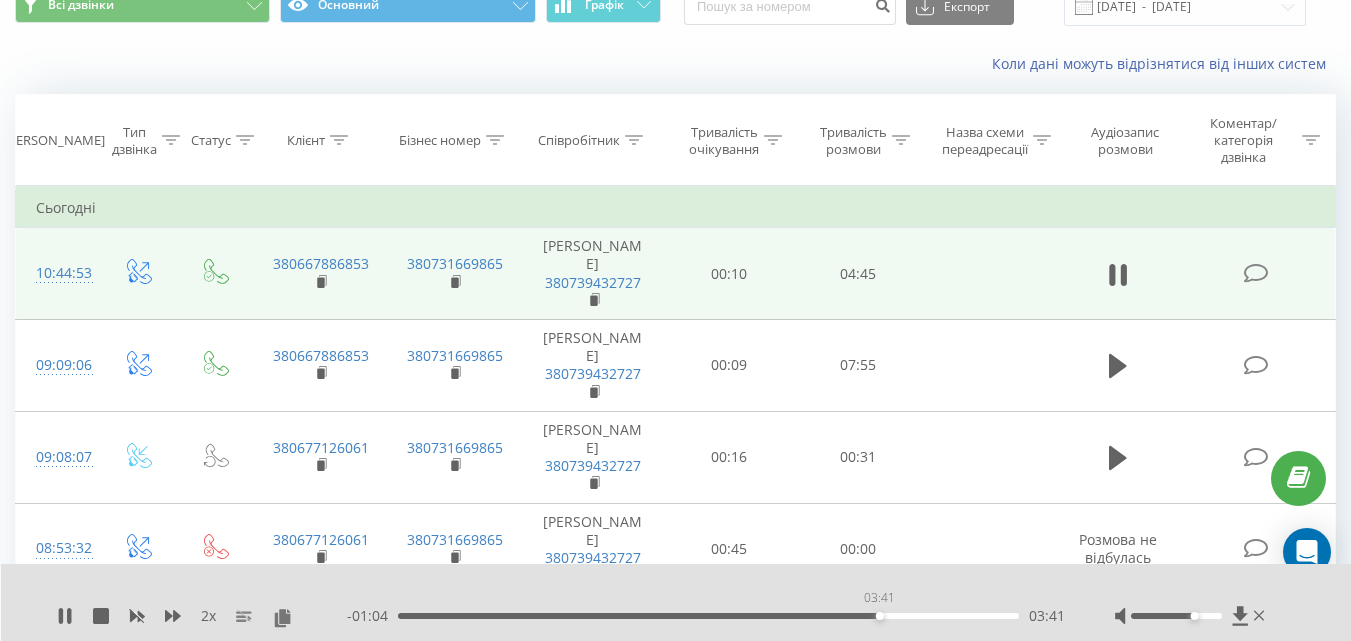click on "03:41" at bounding box center (708, 616) 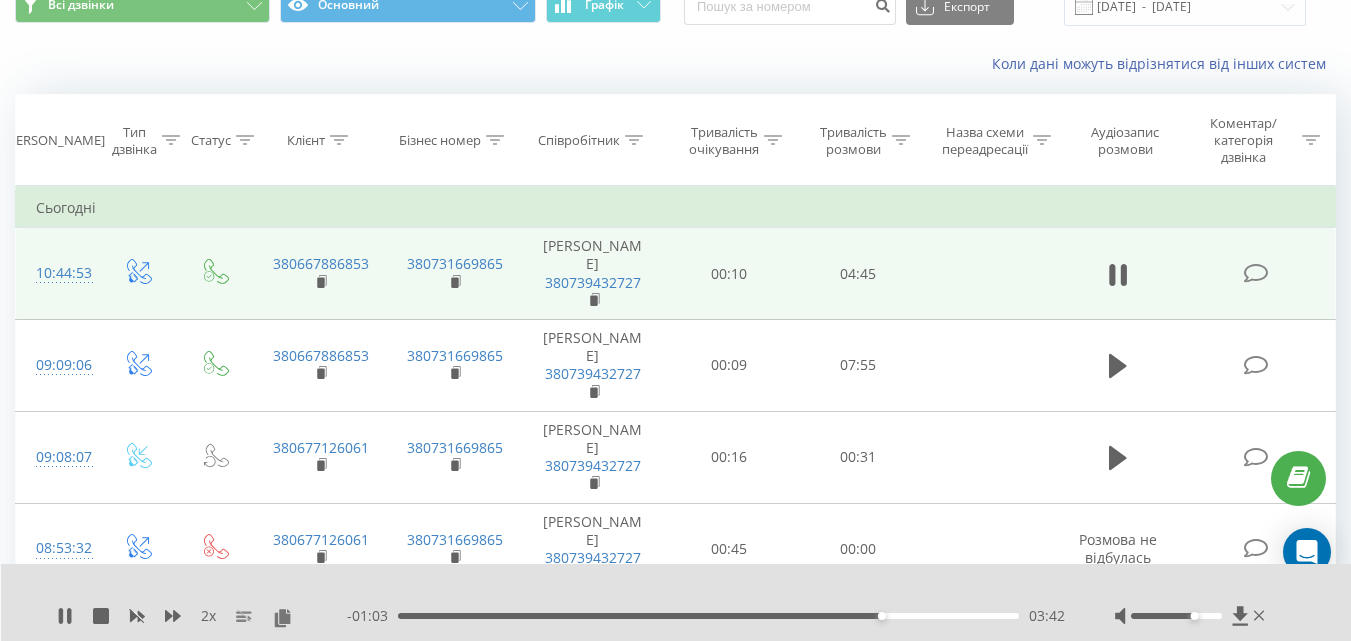 click on "- 01:03 03:42   03:42" at bounding box center (706, 616) 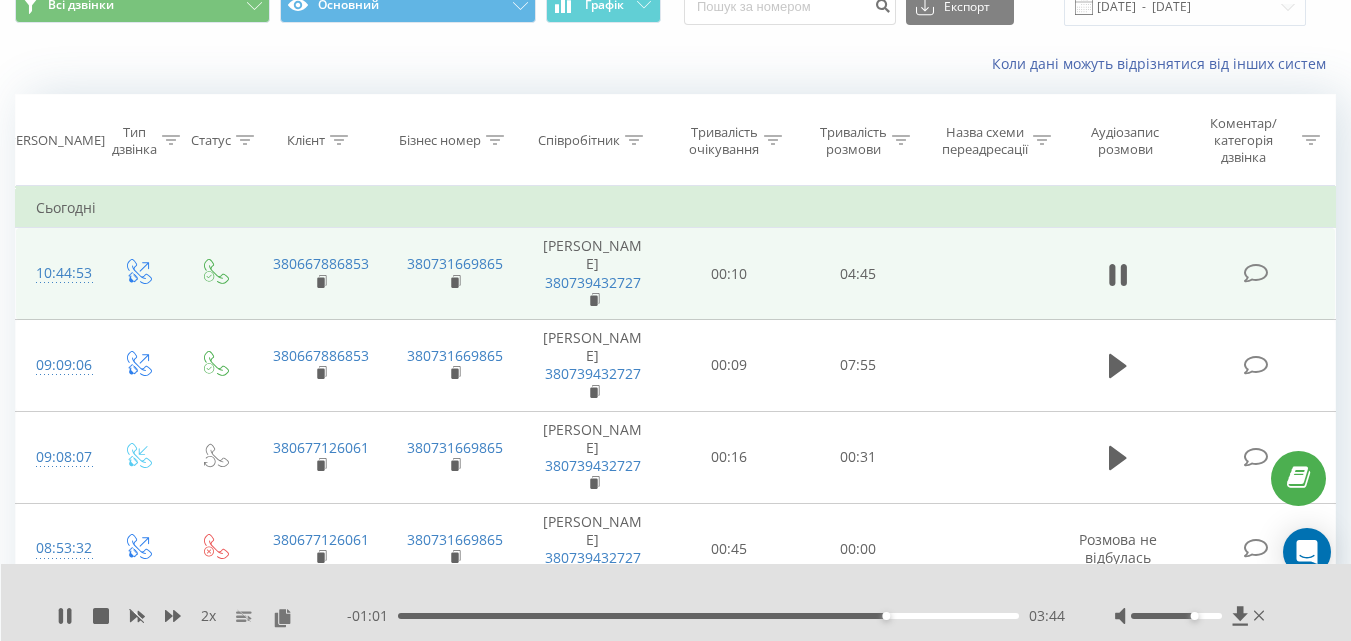 click on "03:44" at bounding box center (708, 616) 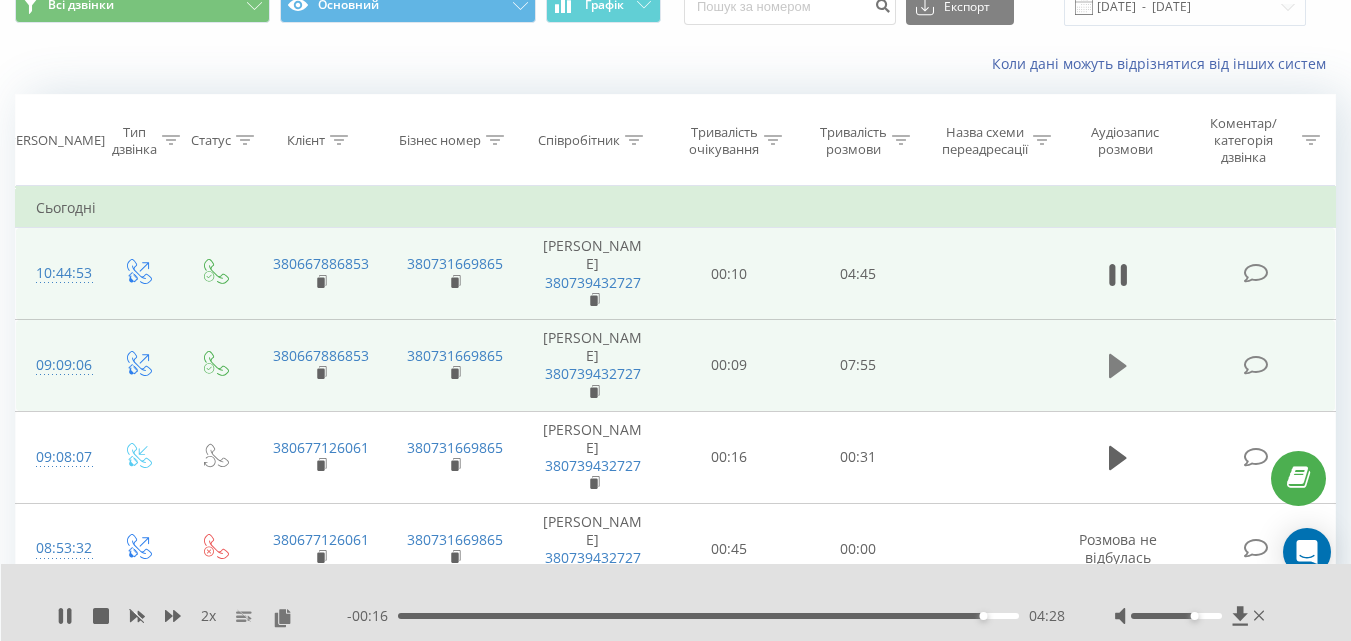 click 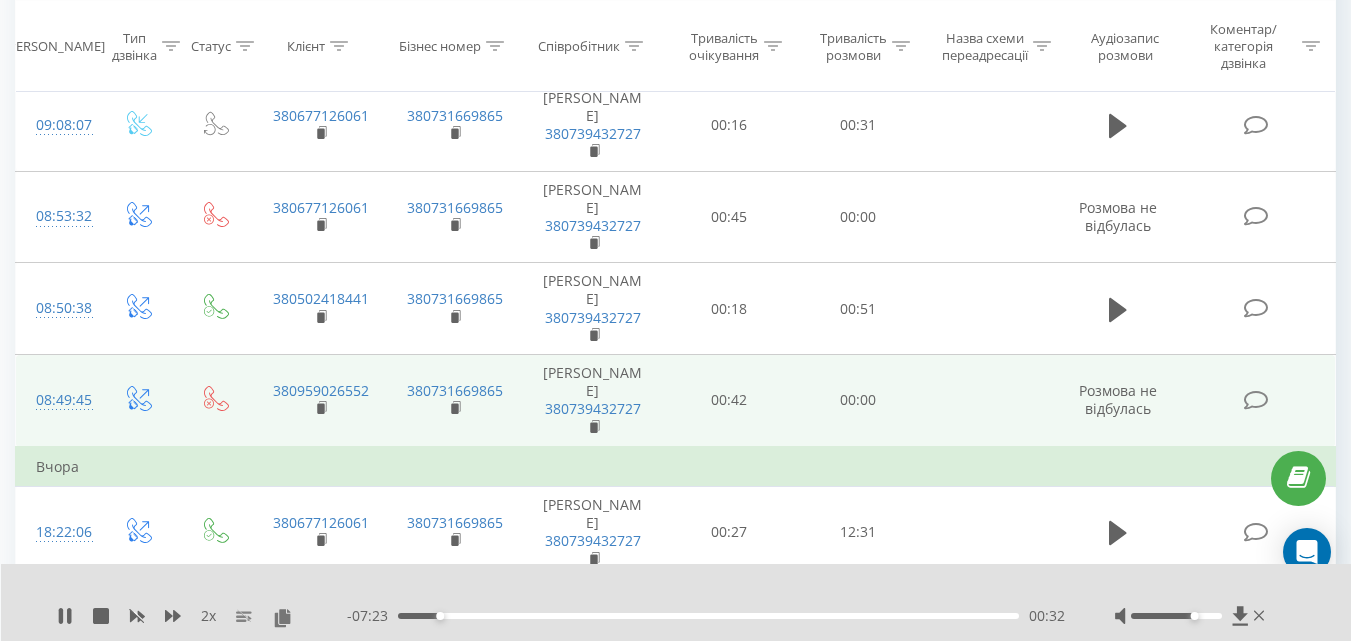 scroll, scrollTop: 400, scrollLeft: 0, axis: vertical 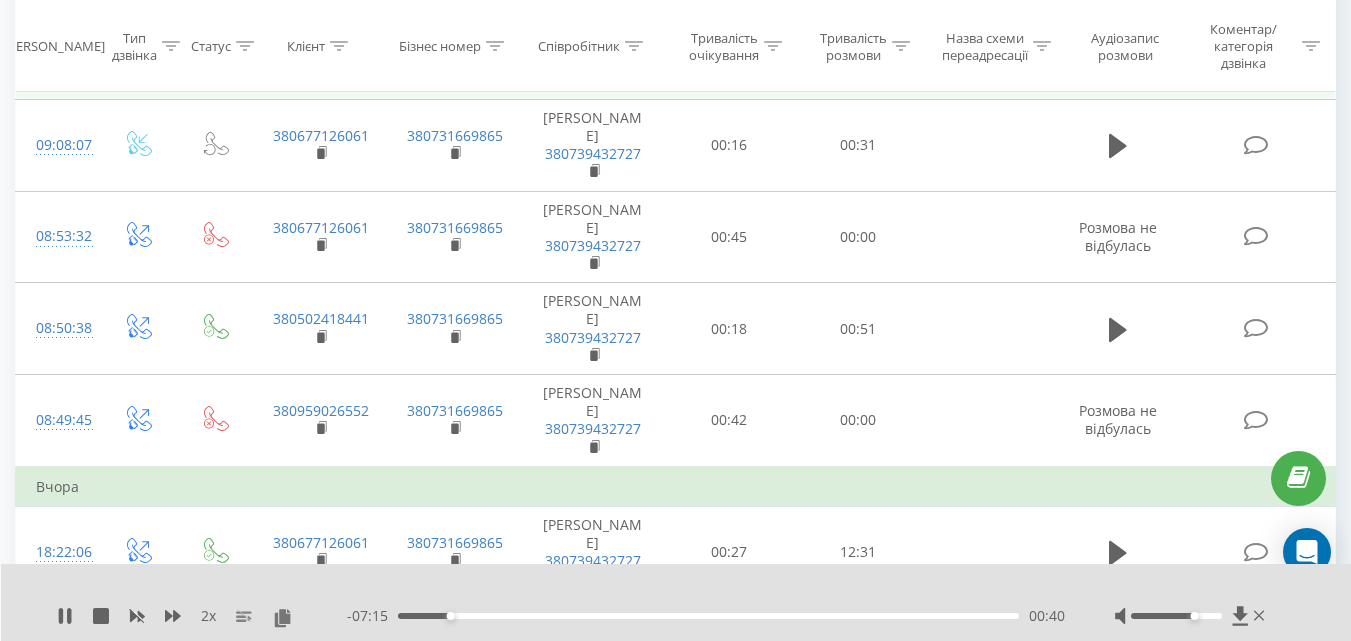 click on "00:40" at bounding box center (708, 616) 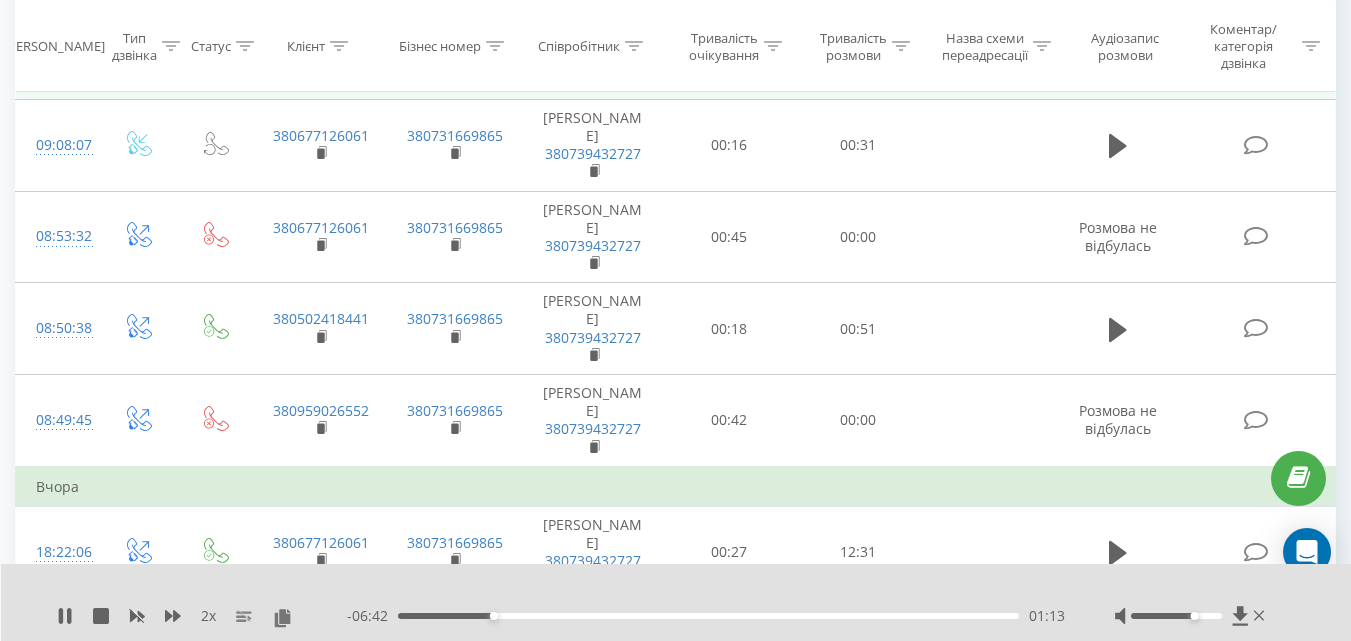 click on "01:13" at bounding box center [708, 616] 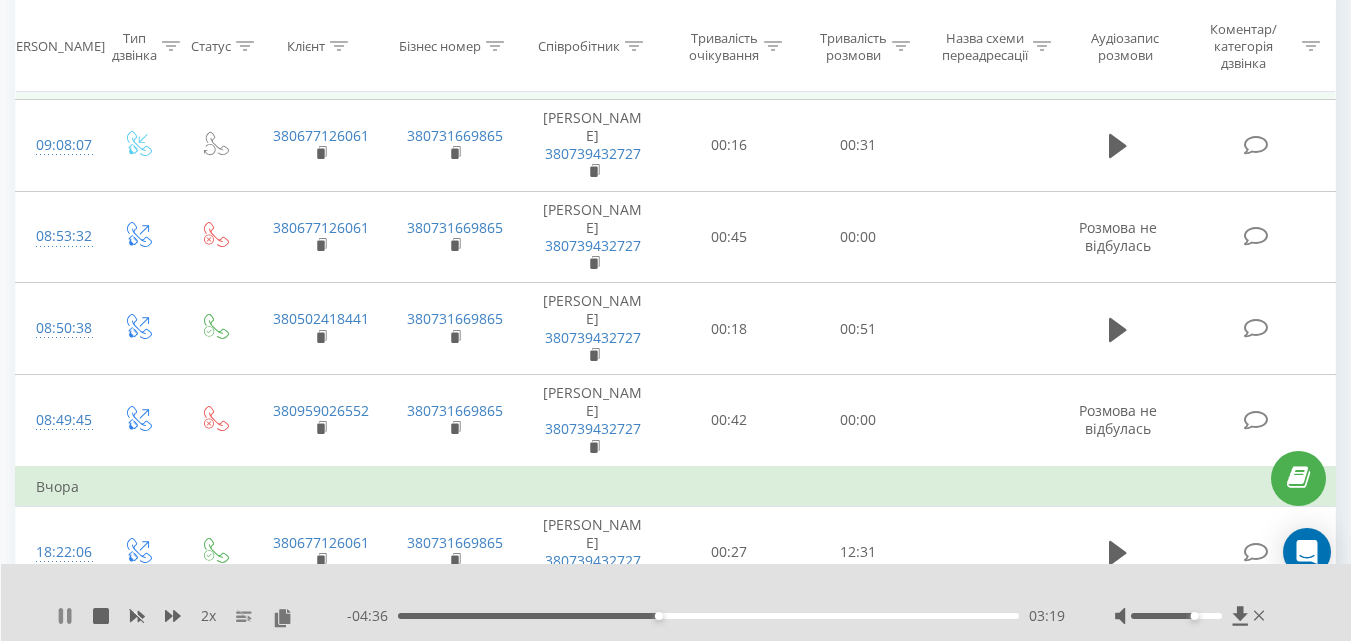 click 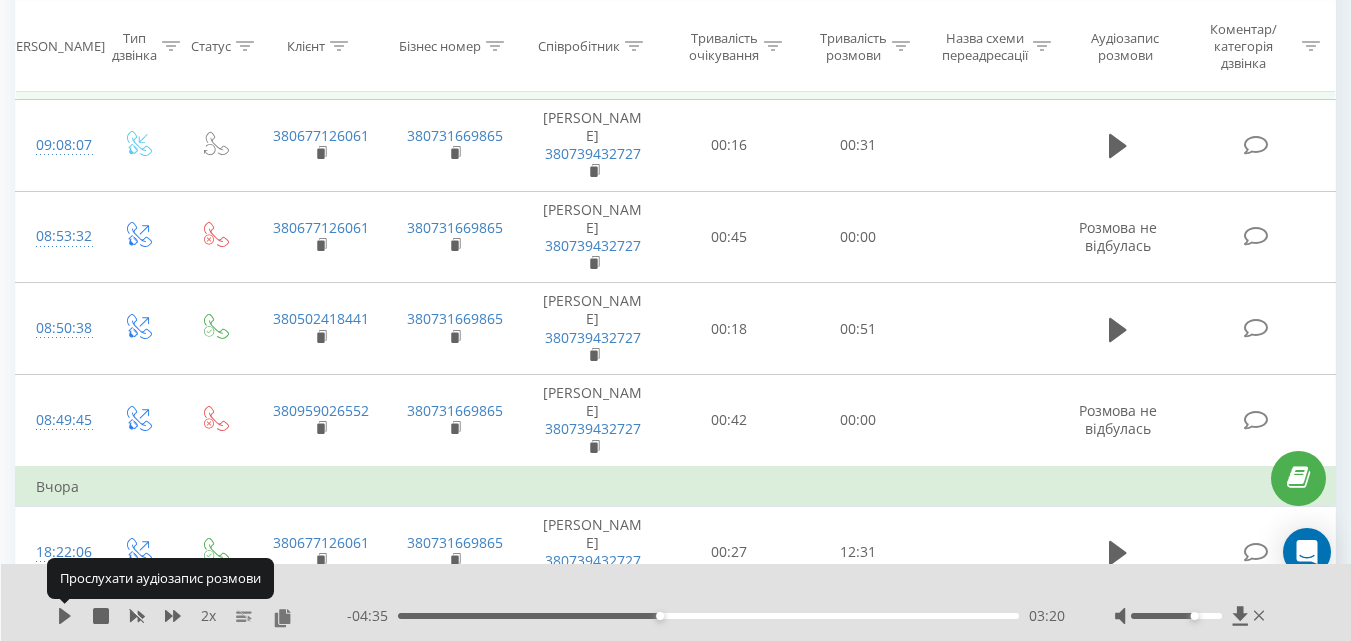 click 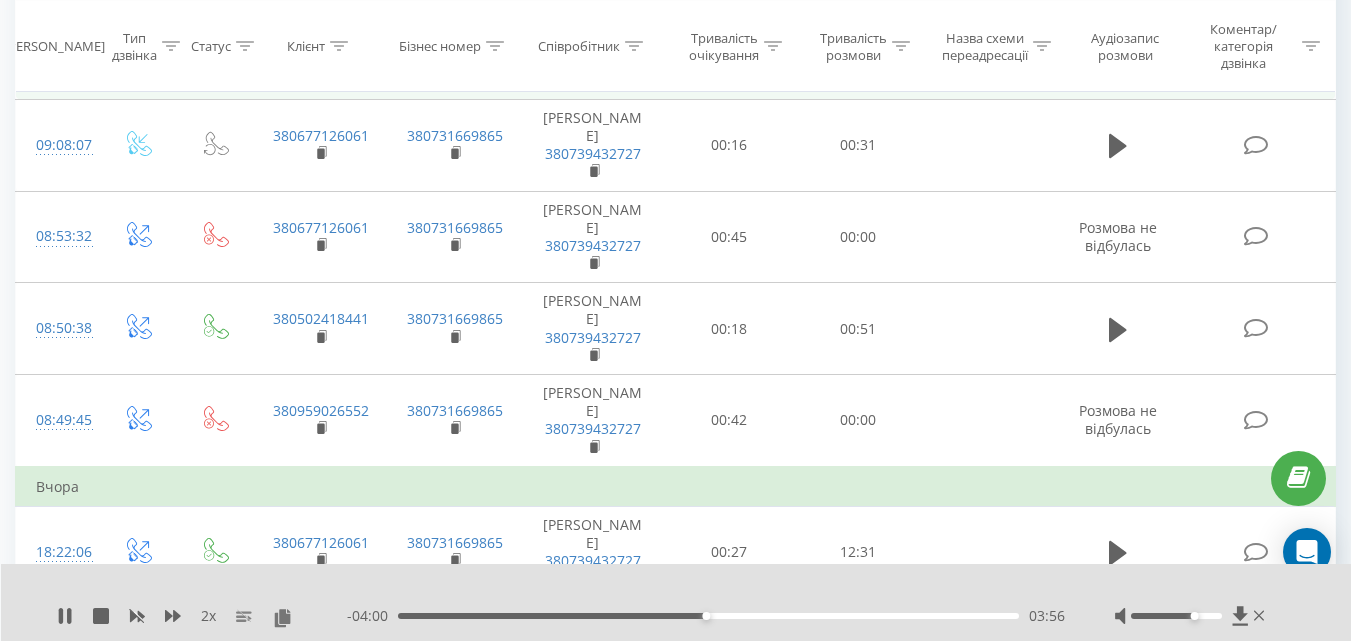 click at bounding box center [663, 590] 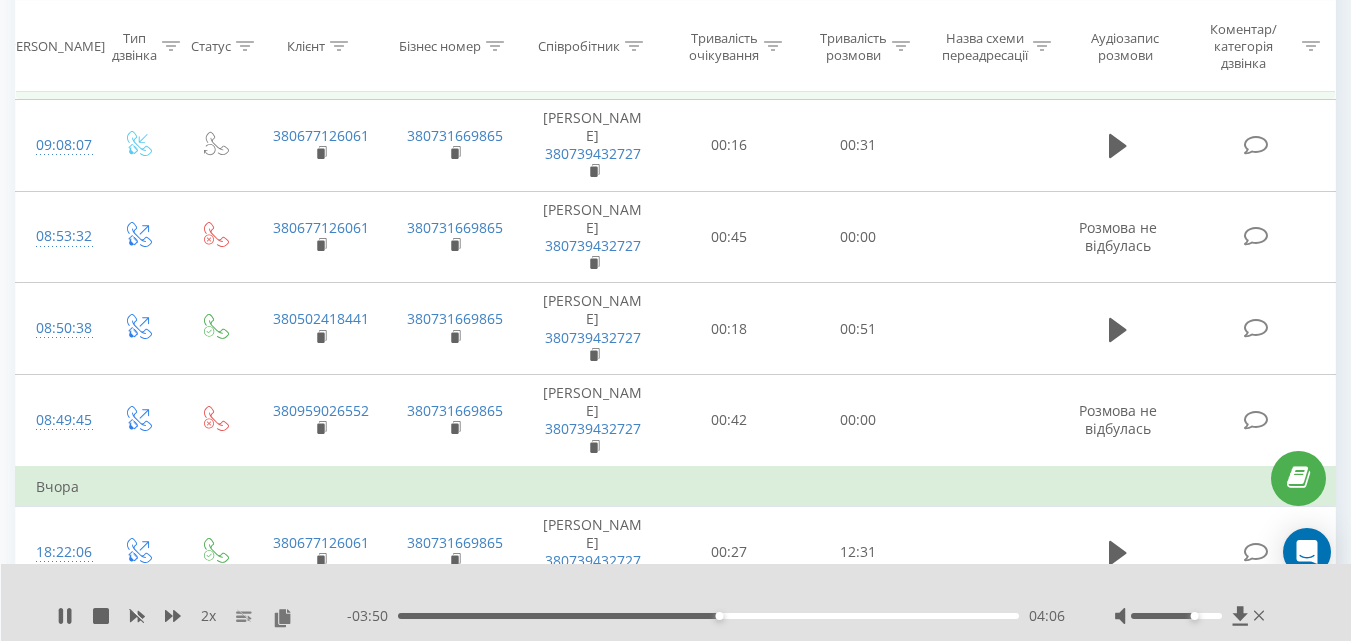 click on "04:06" at bounding box center (708, 616) 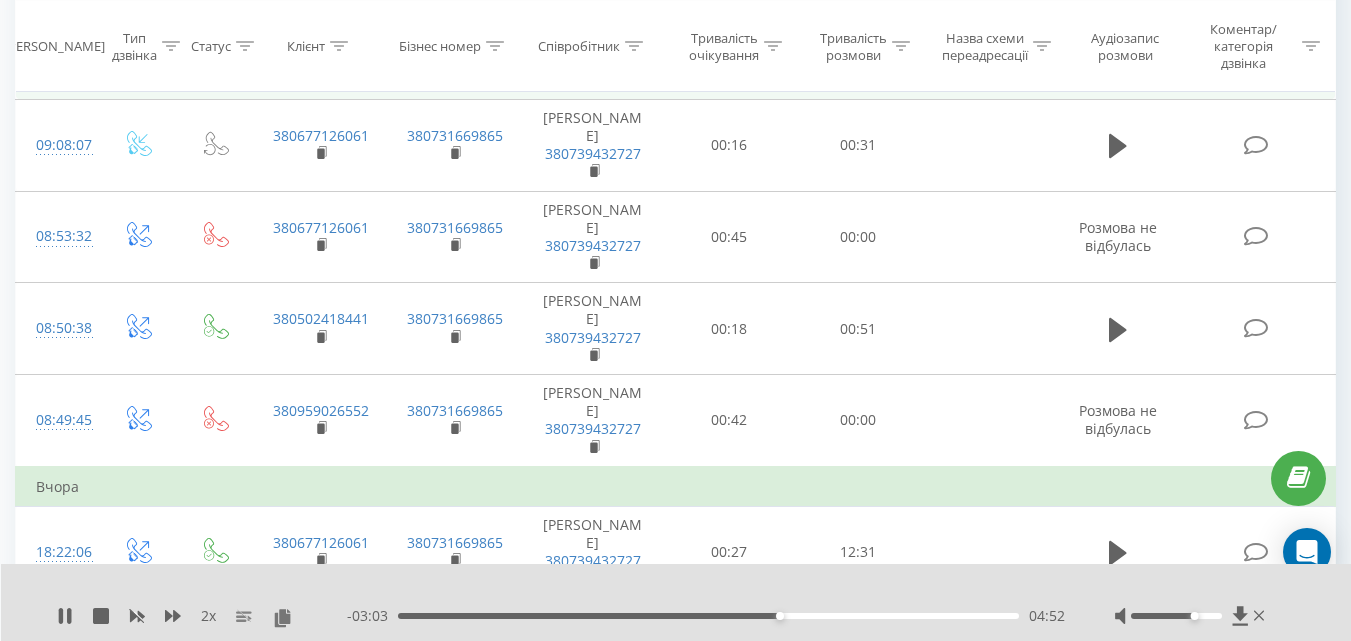 click on "04:52" at bounding box center [708, 616] 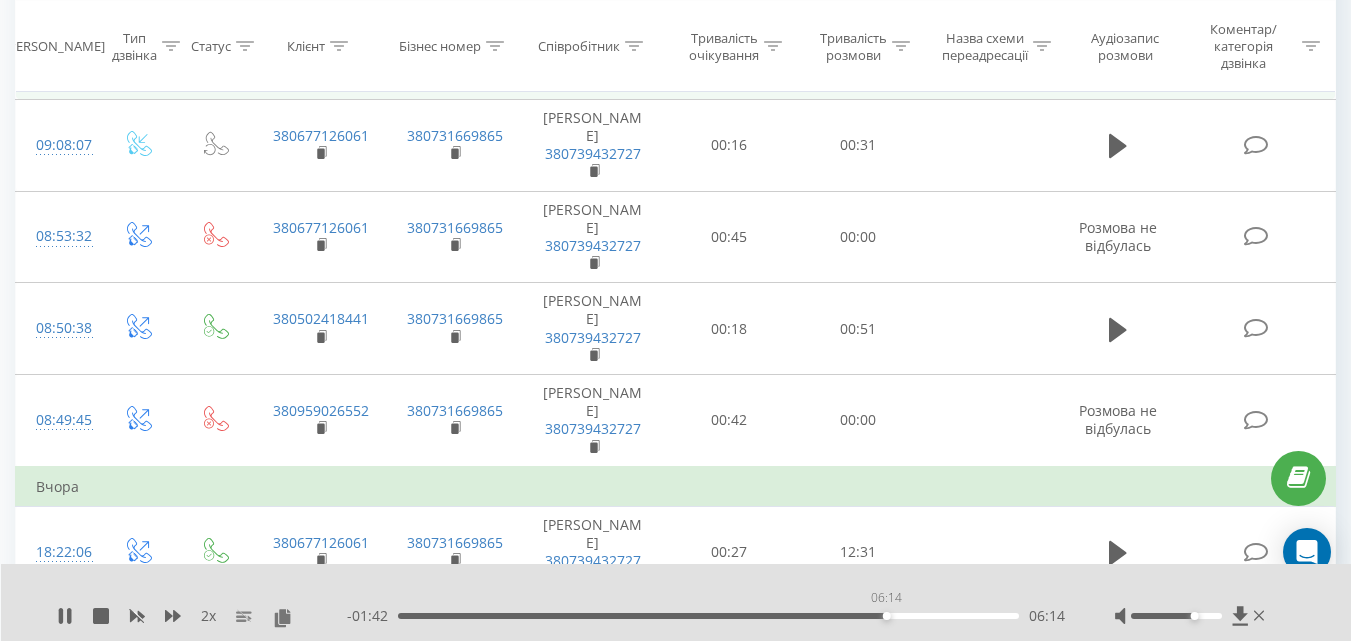 click on "06:14" at bounding box center [708, 616] 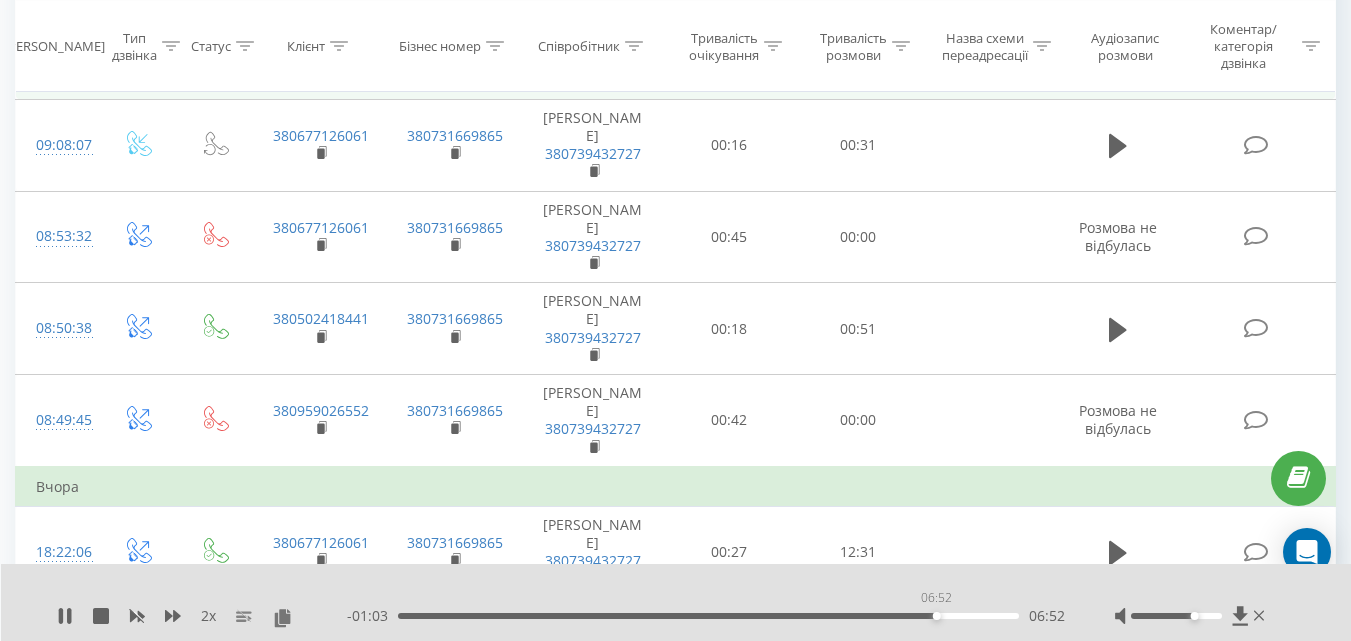 click on "06:52" at bounding box center (708, 616) 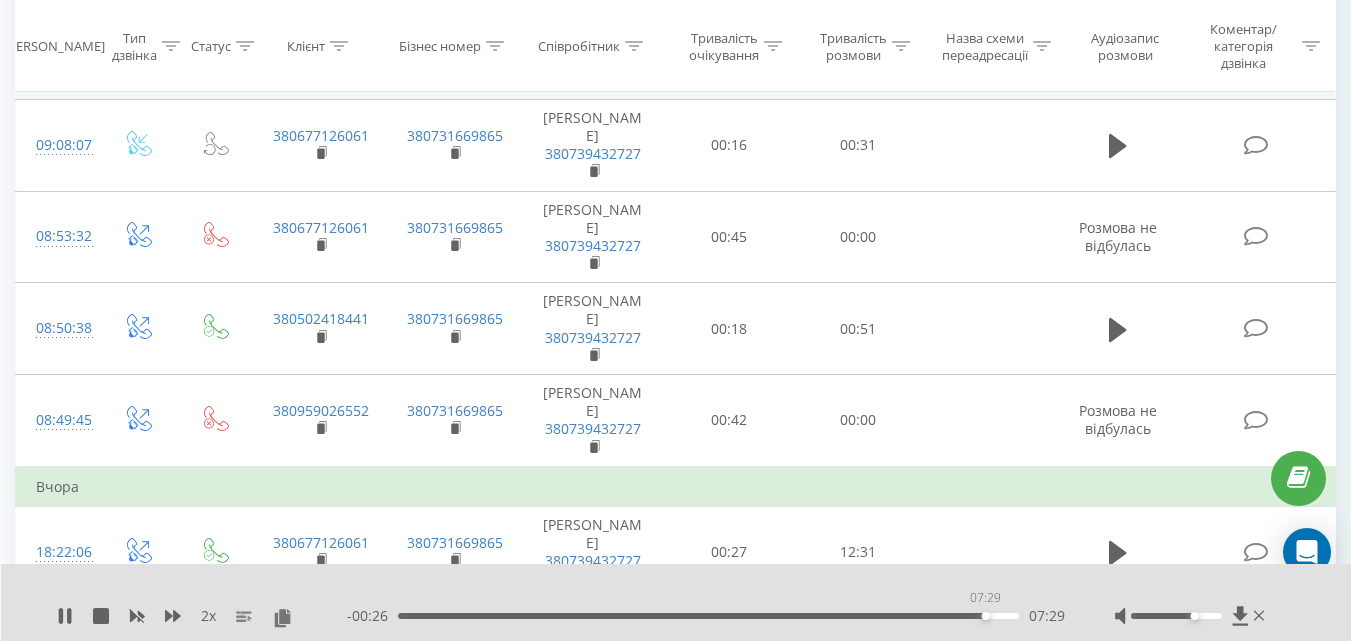 click on "07:29" at bounding box center [708, 616] 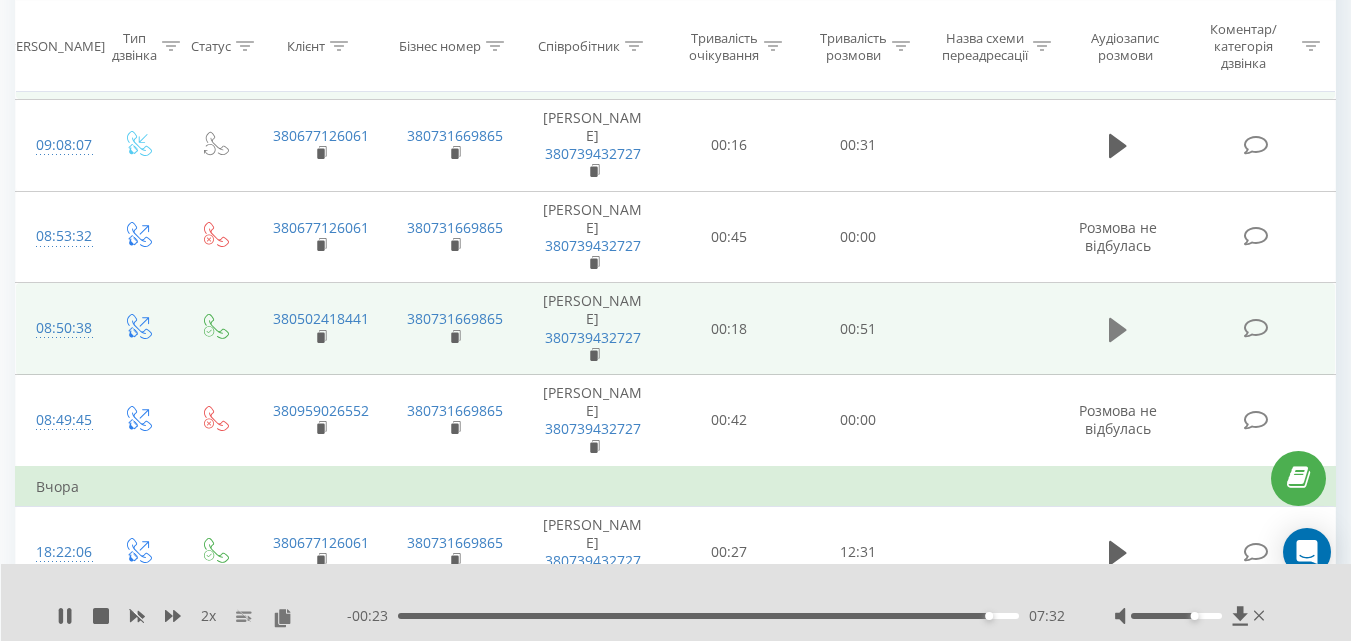 click at bounding box center [1118, 330] 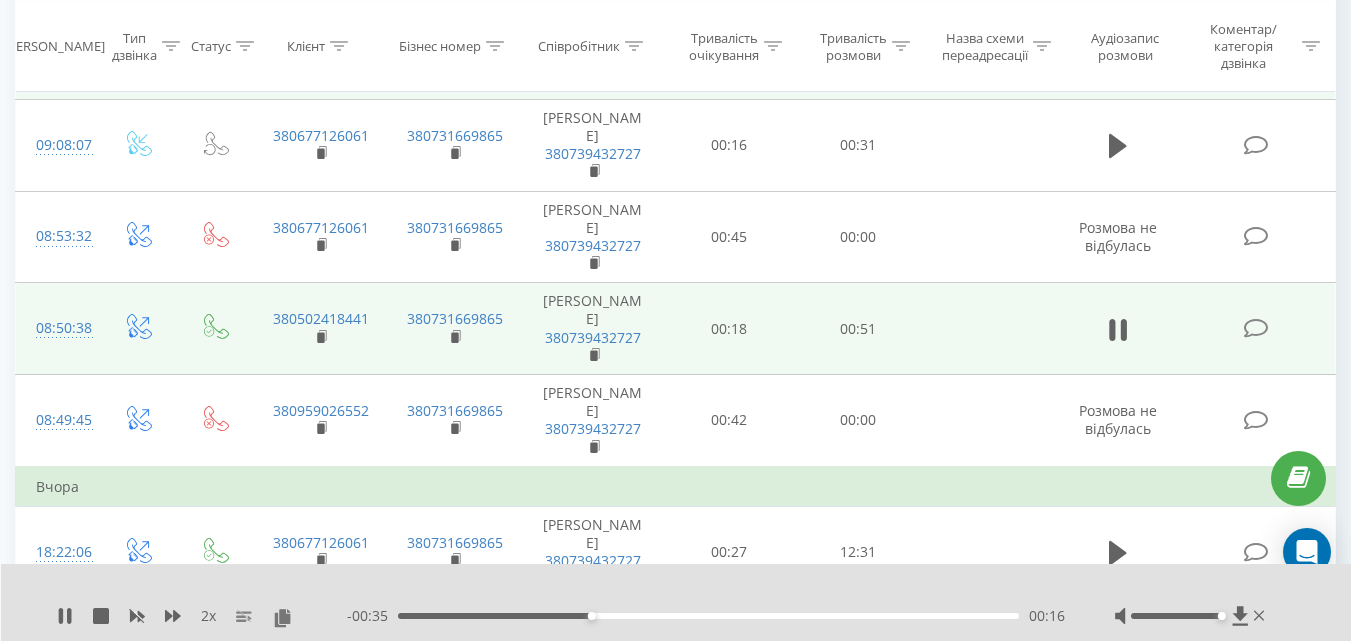 drag, startPoint x: 1210, startPoint y: 616, endPoint x: 1221, endPoint y: 618, distance: 11.18034 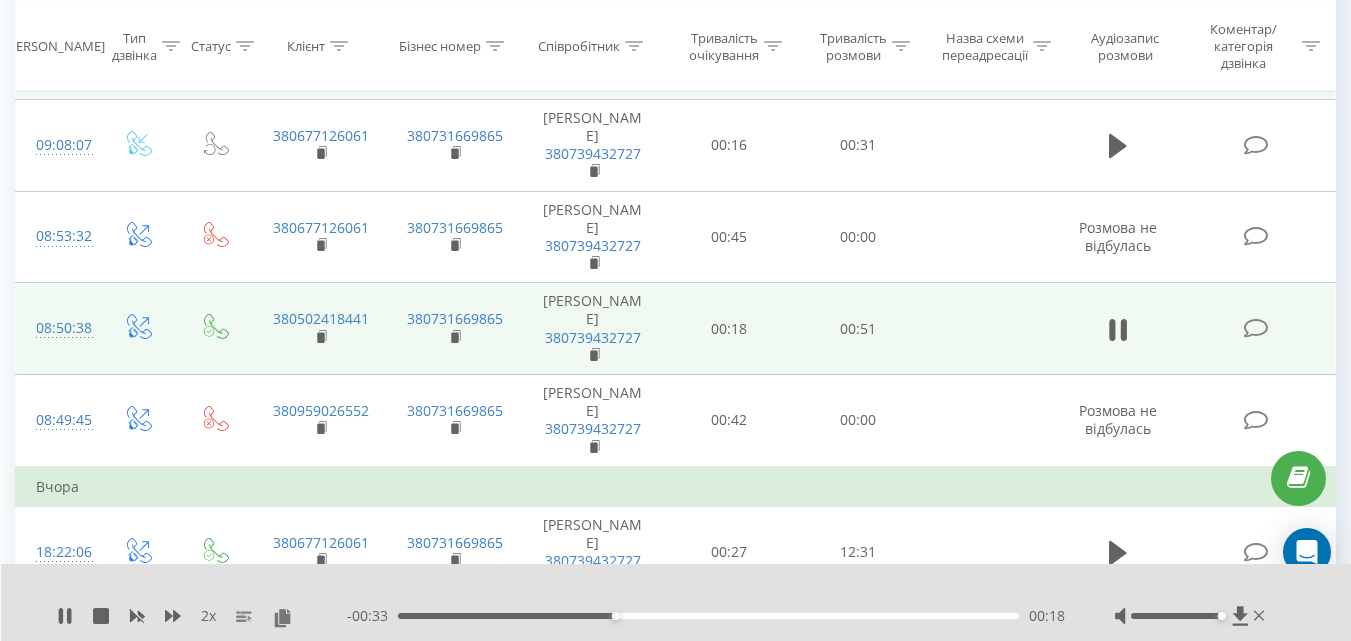 click at bounding box center (663, 590) 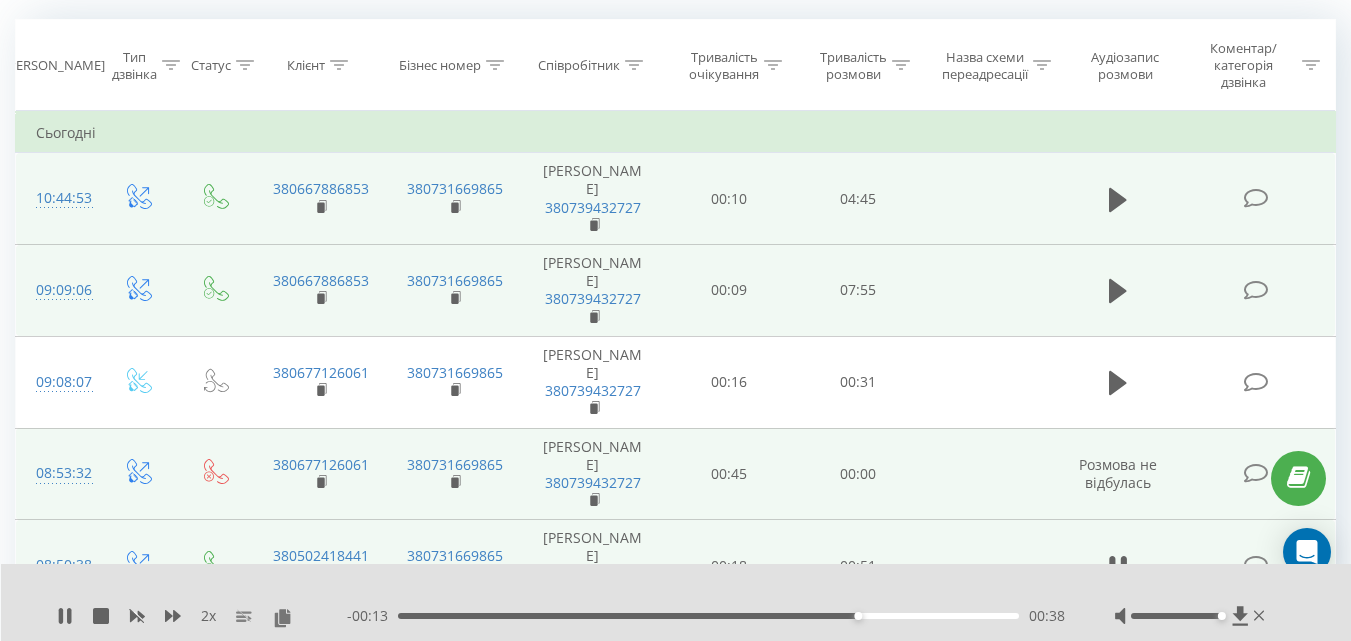 scroll, scrollTop: 158, scrollLeft: 0, axis: vertical 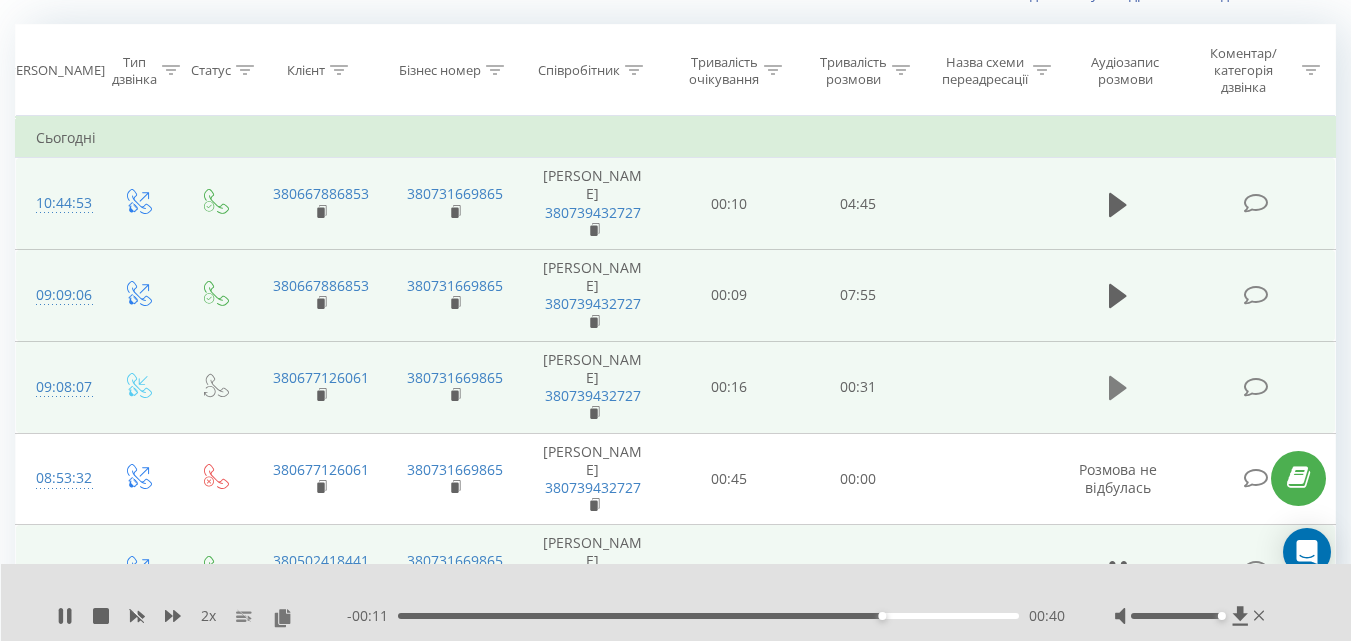 click 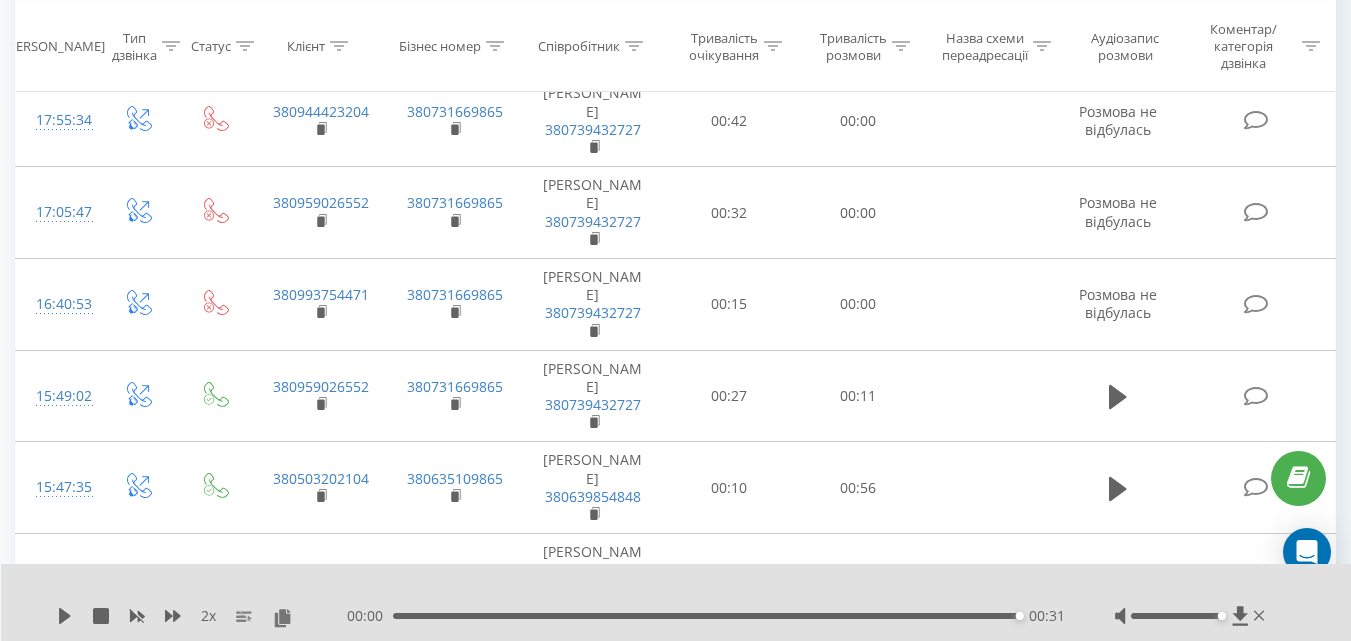 scroll, scrollTop: 1038, scrollLeft: 0, axis: vertical 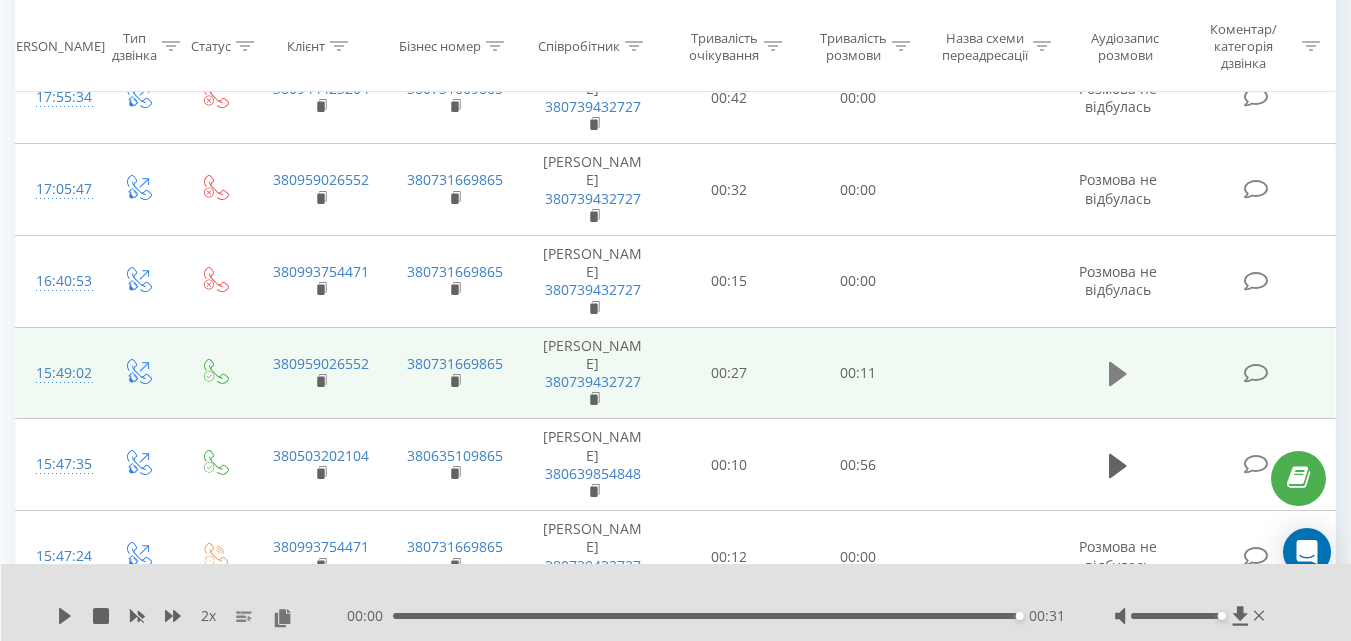 click 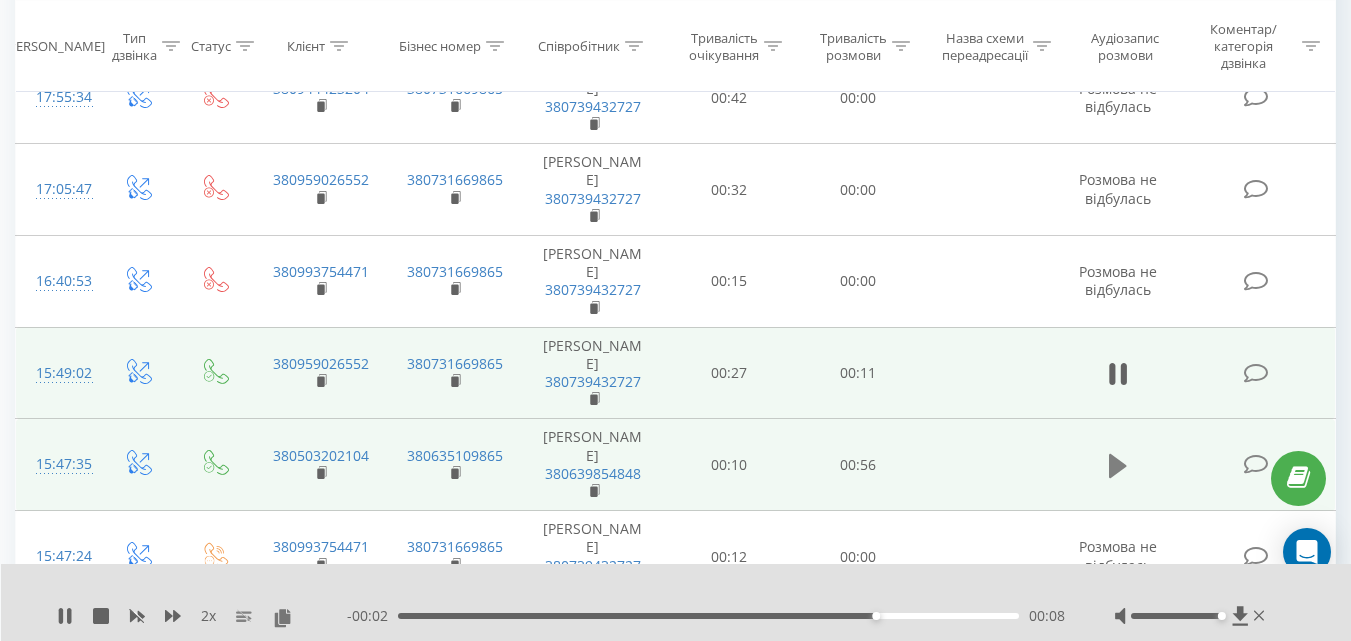 click 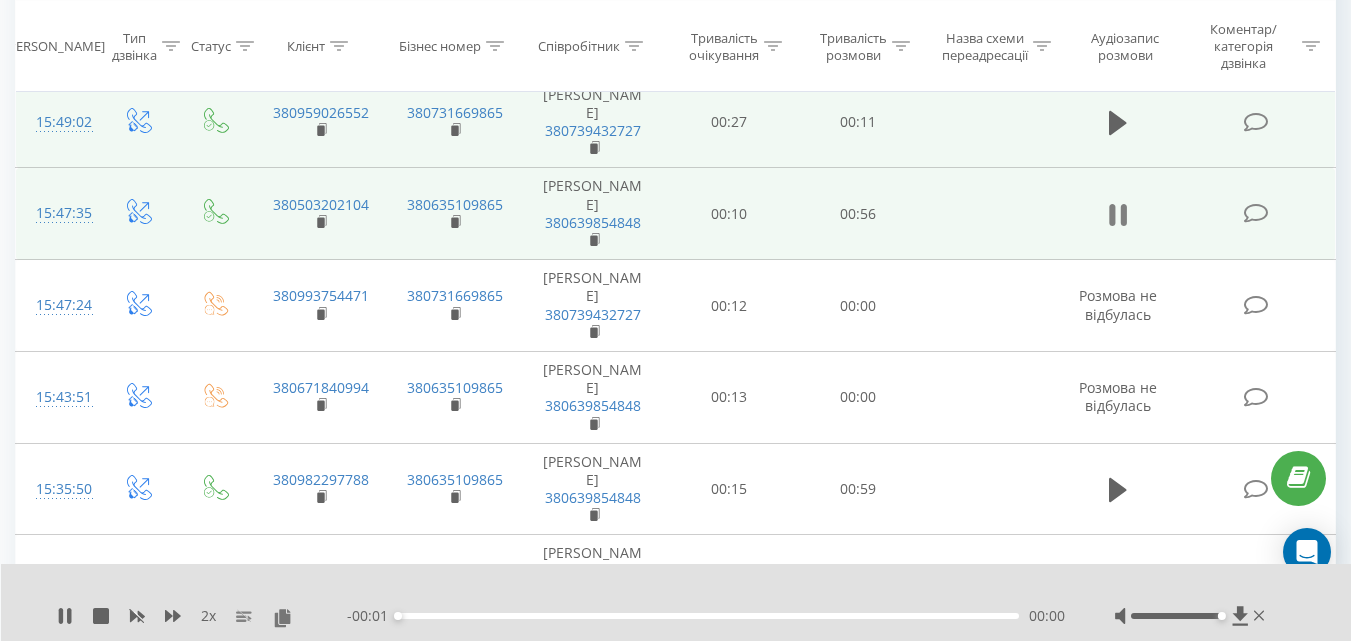 scroll, scrollTop: 1298, scrollLeft: 0, axis: vertical 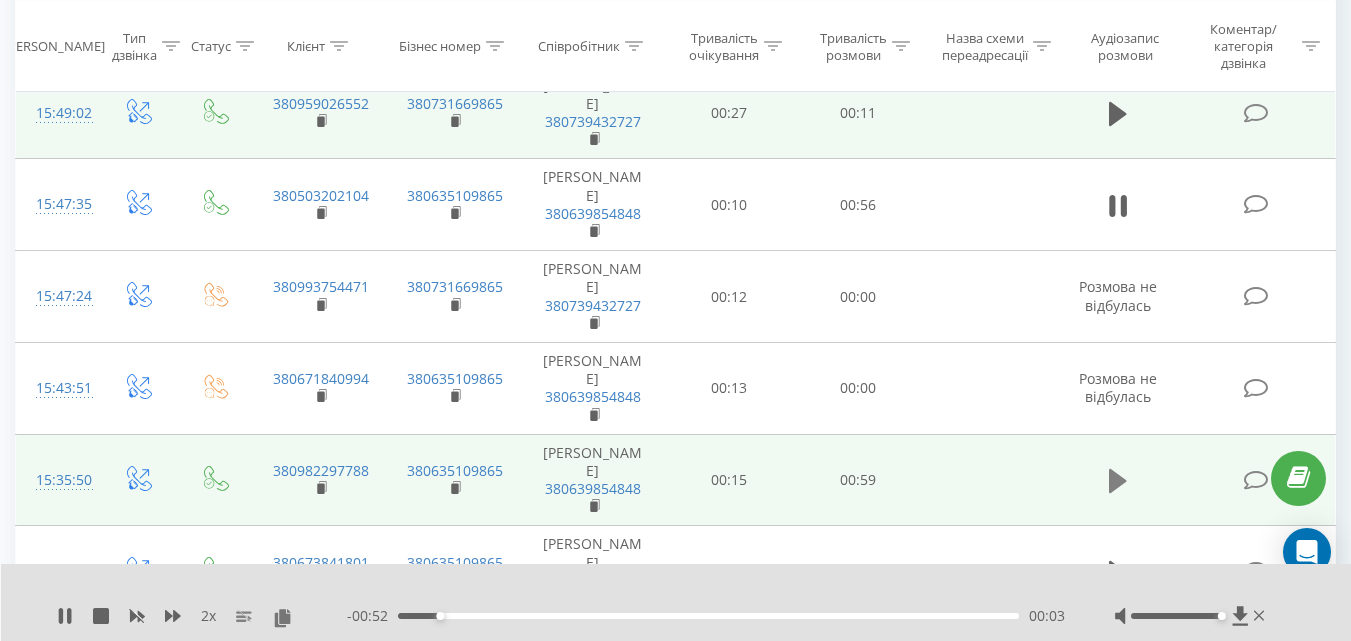 click 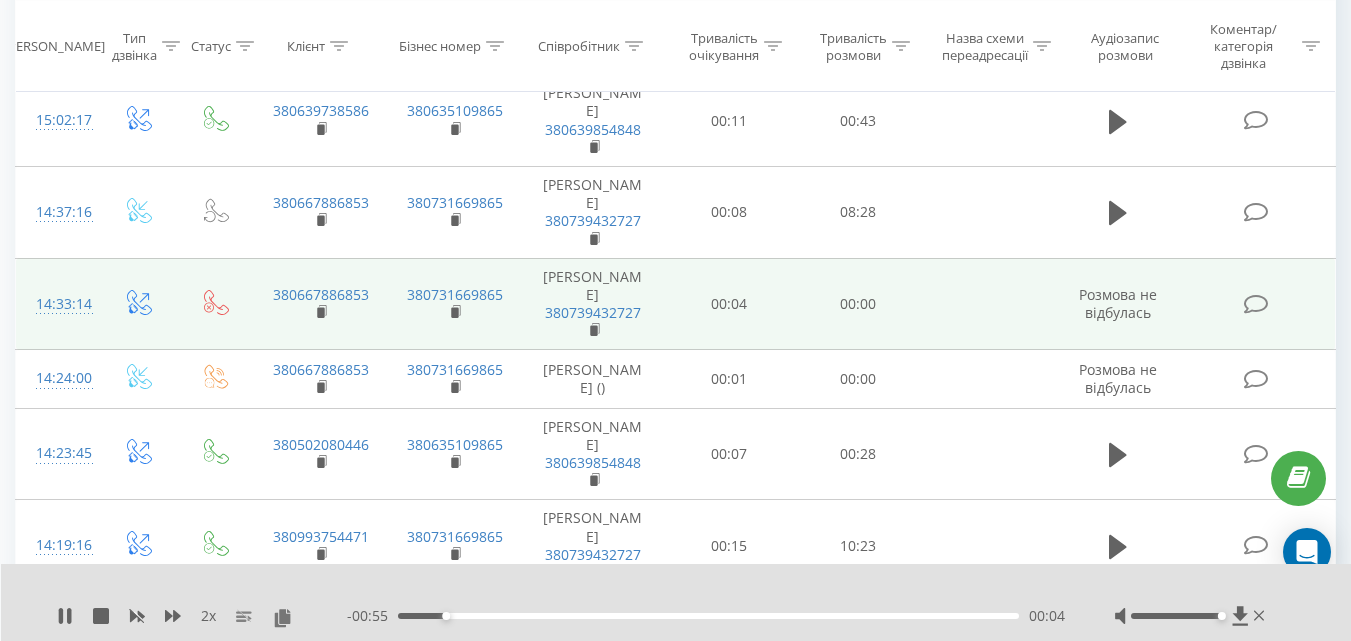 scroll, scrollTop: 1842, scrollLeft: 0, axis: vertical 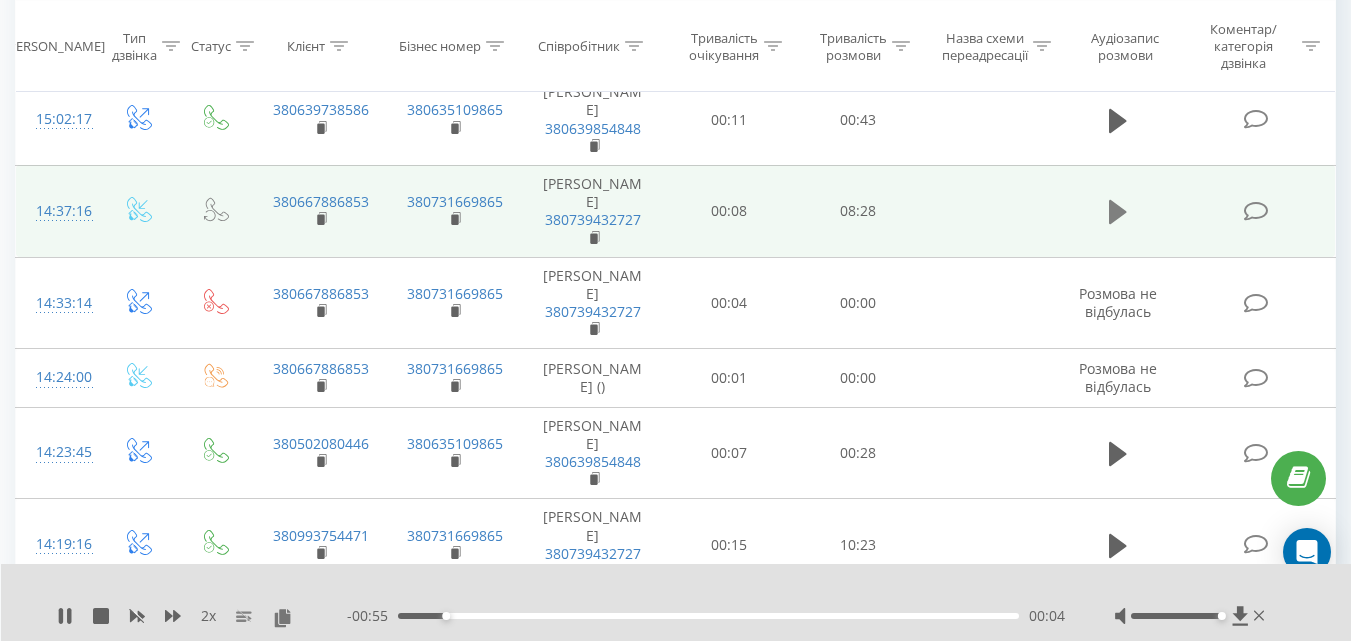 click 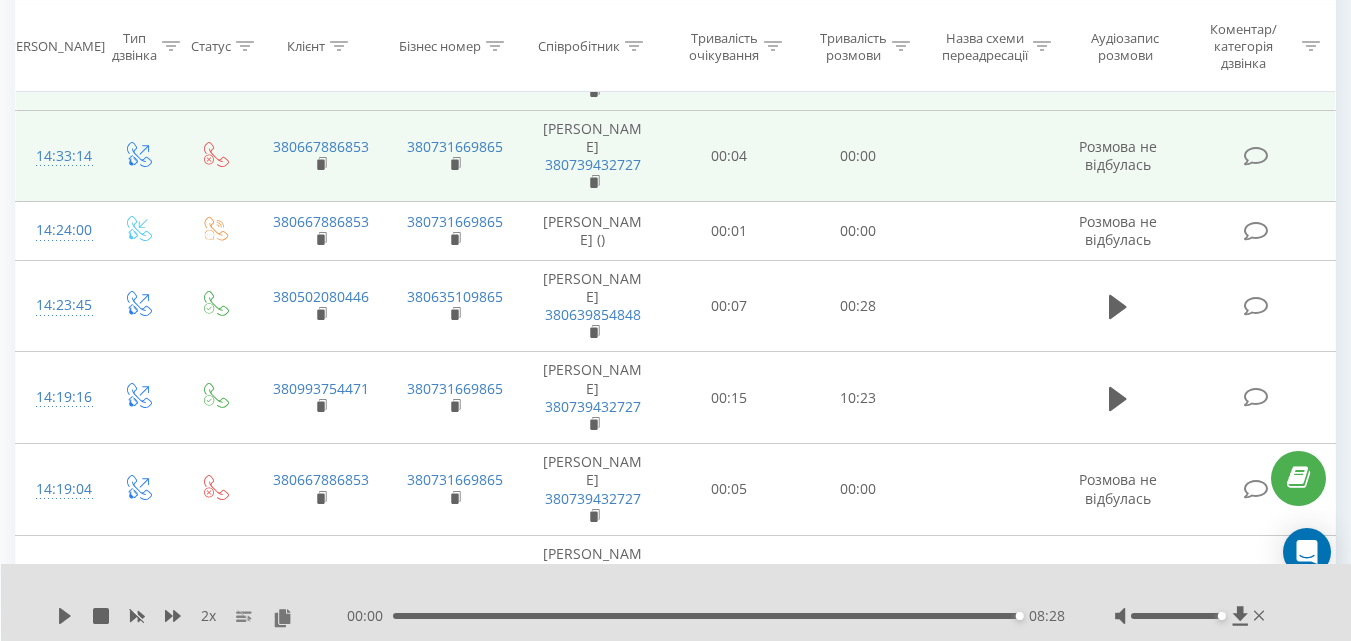 scroll, scrollTop: 1991, scrollLeft: 0, axis: vertical 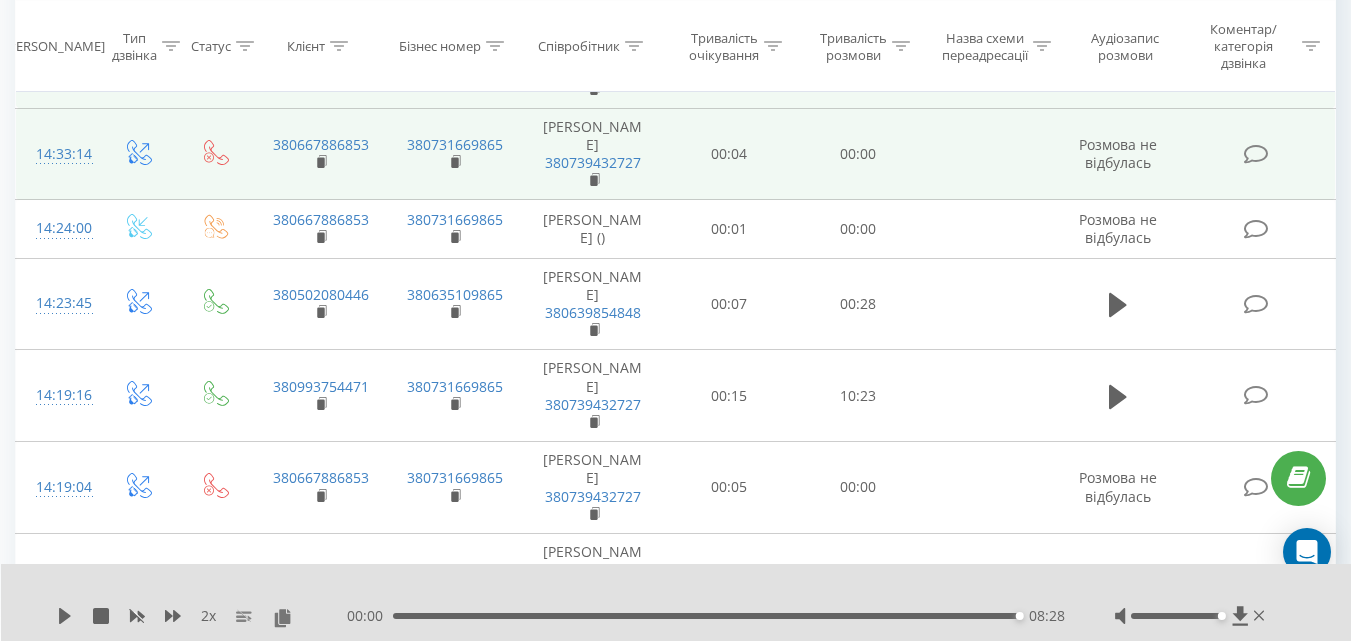 click on "Розмова не відбулась" at bounding box center [1119, 229] 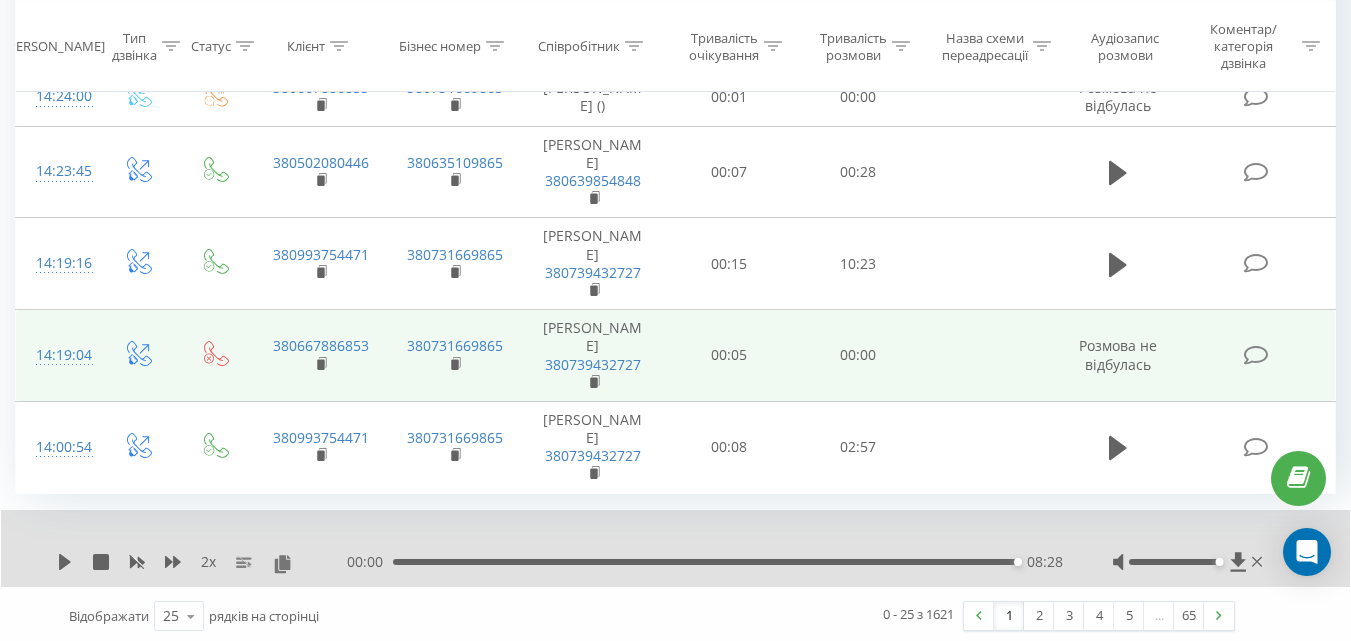 scroll, scrollTop: 2128, scrollLeft: 0, axis: vertical 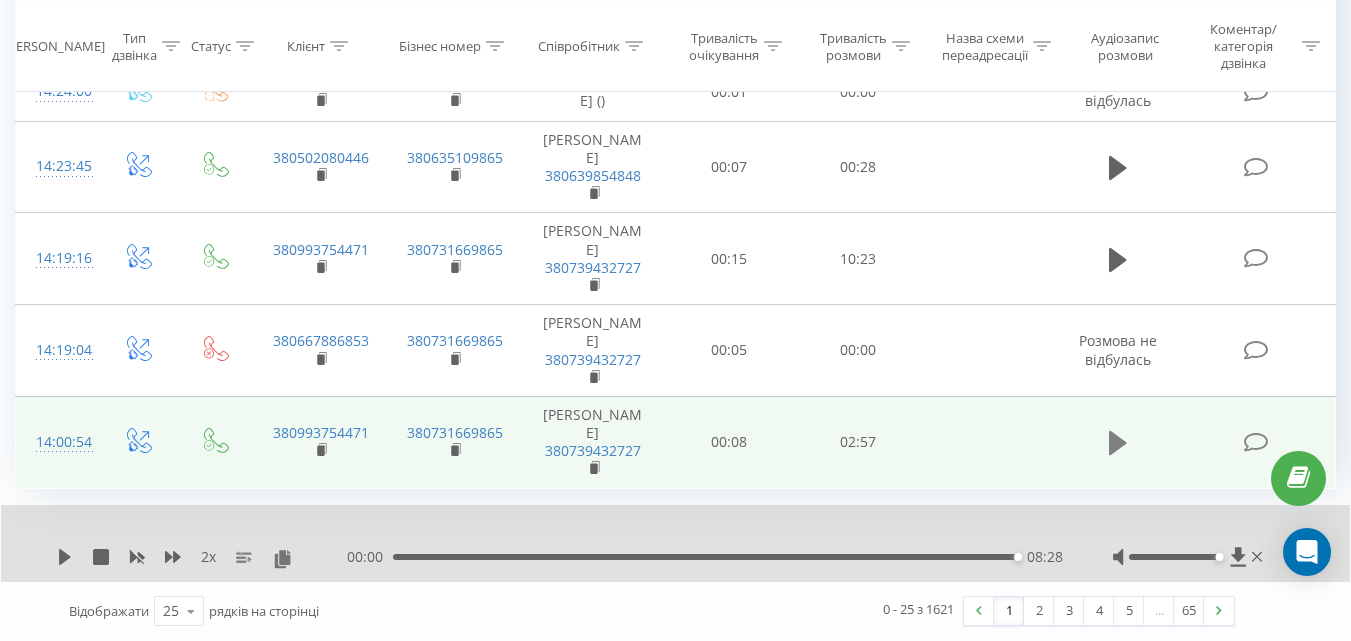 click 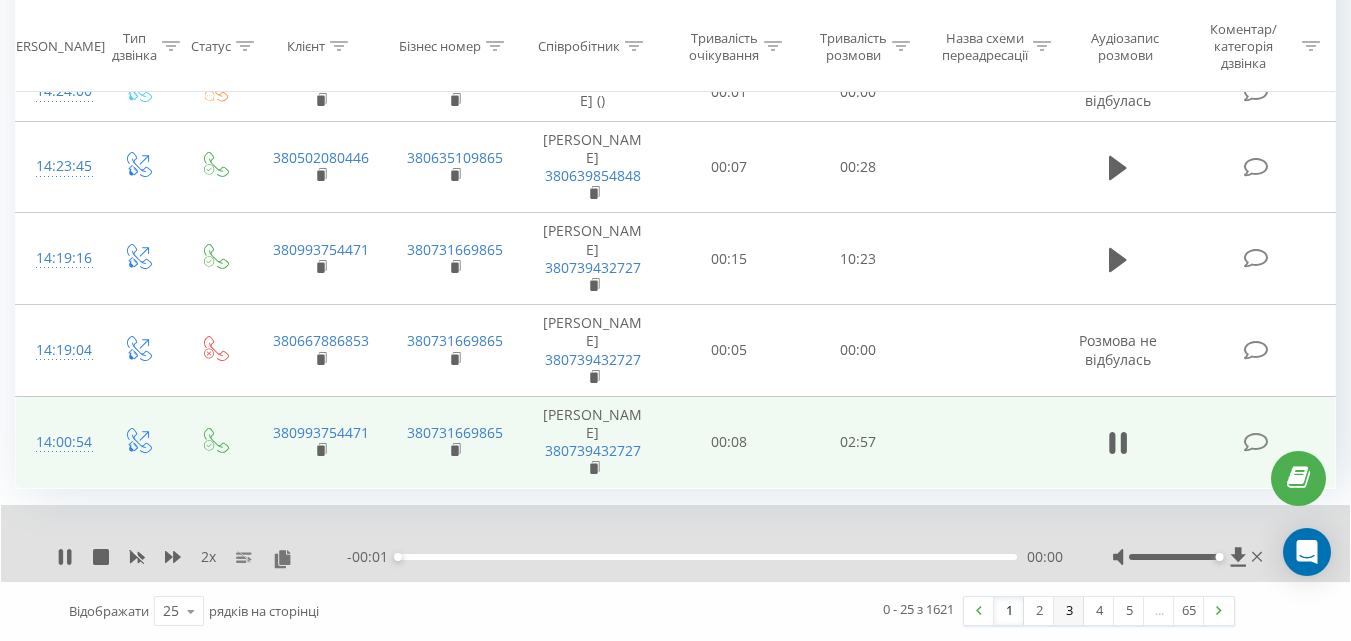 click on "3" at bounding box center [1069, 611] 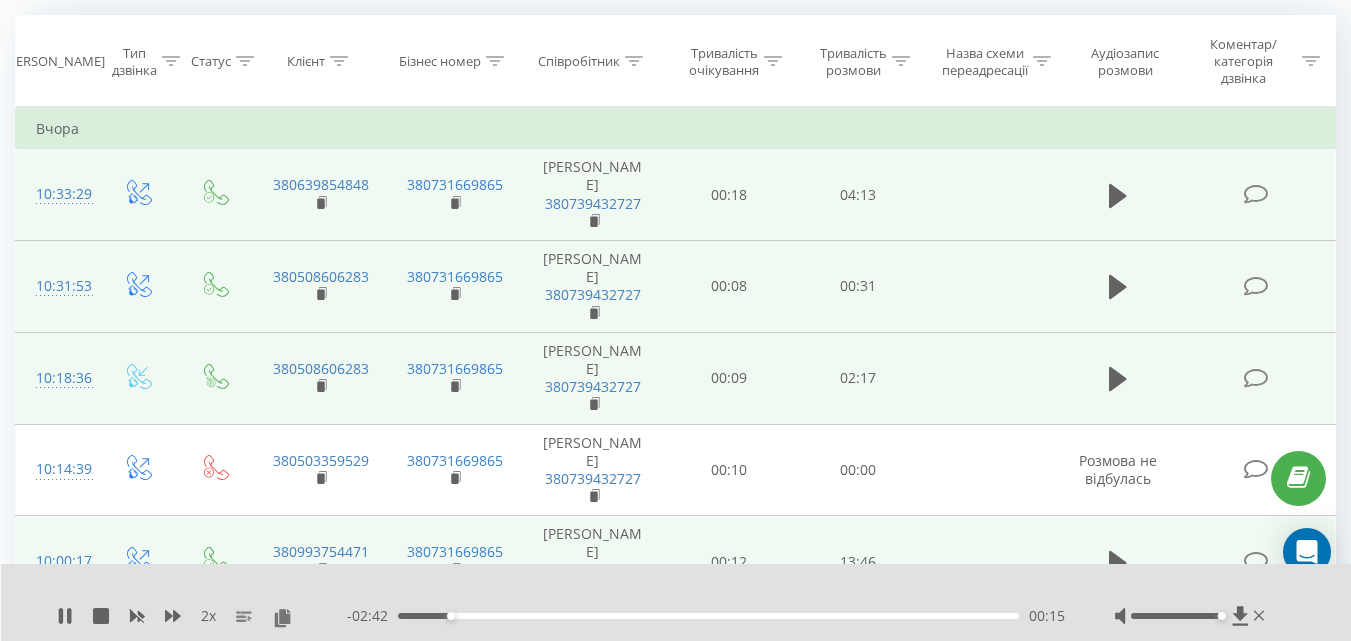 scroll, scrollTop: 163, scrollLeft: 0, axis: vertical 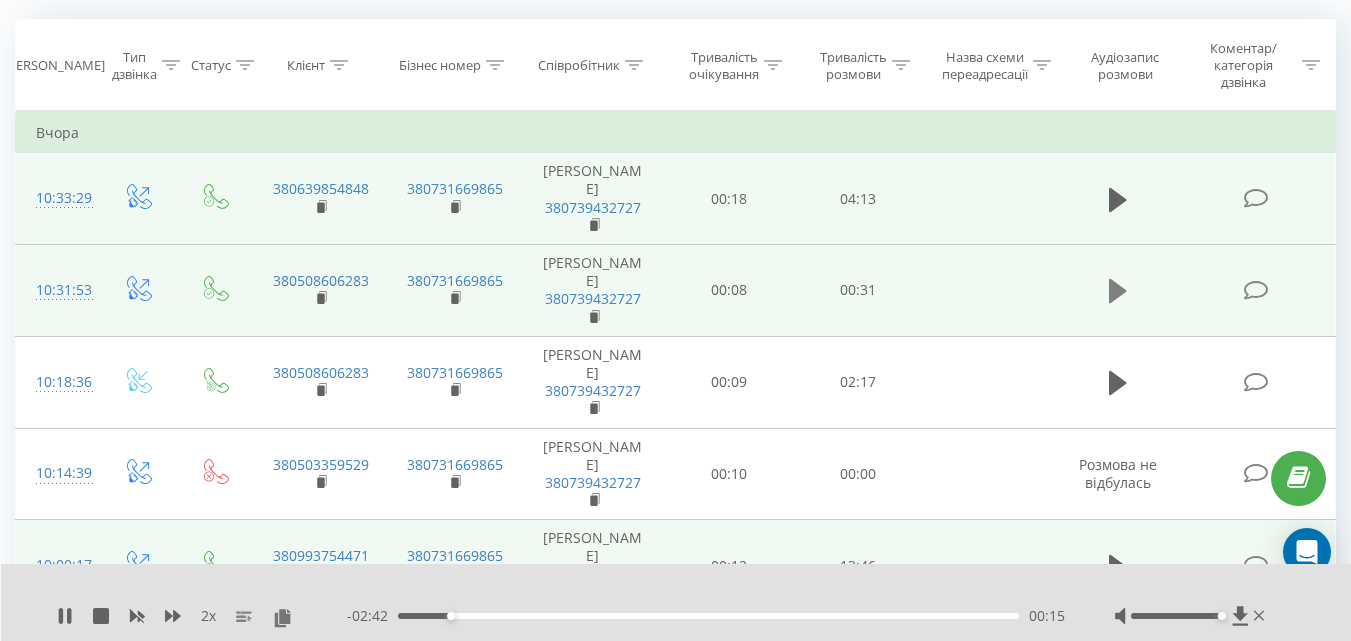 click 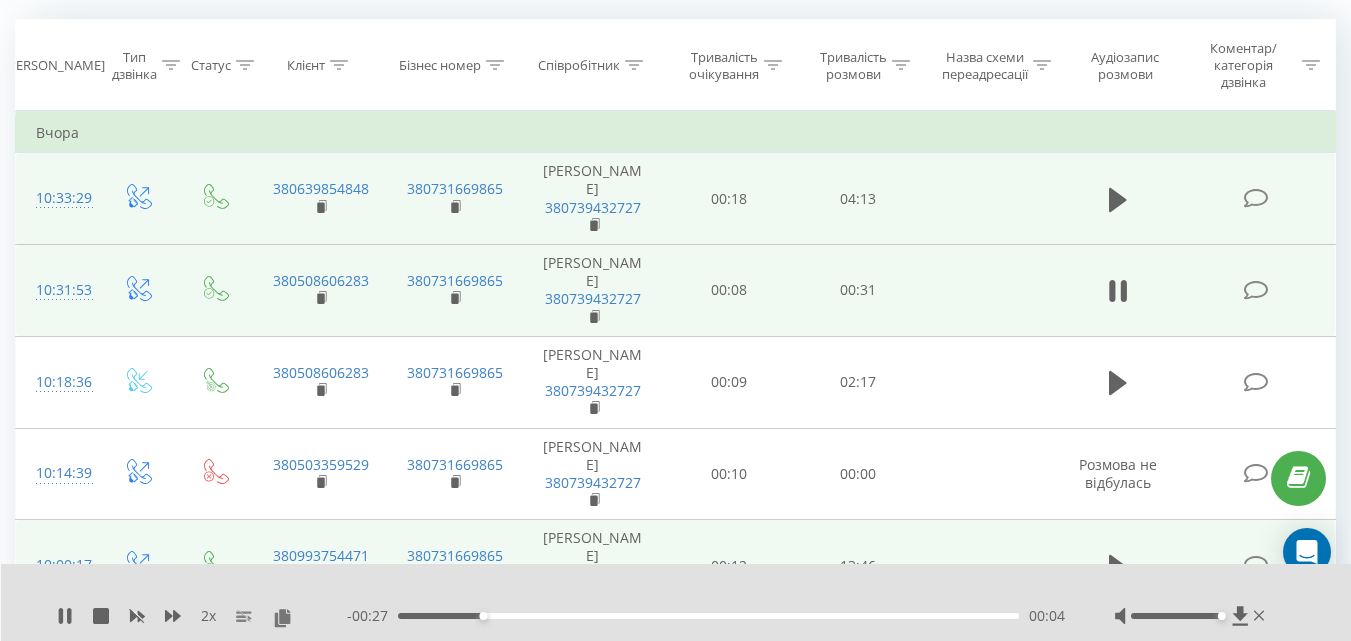 click 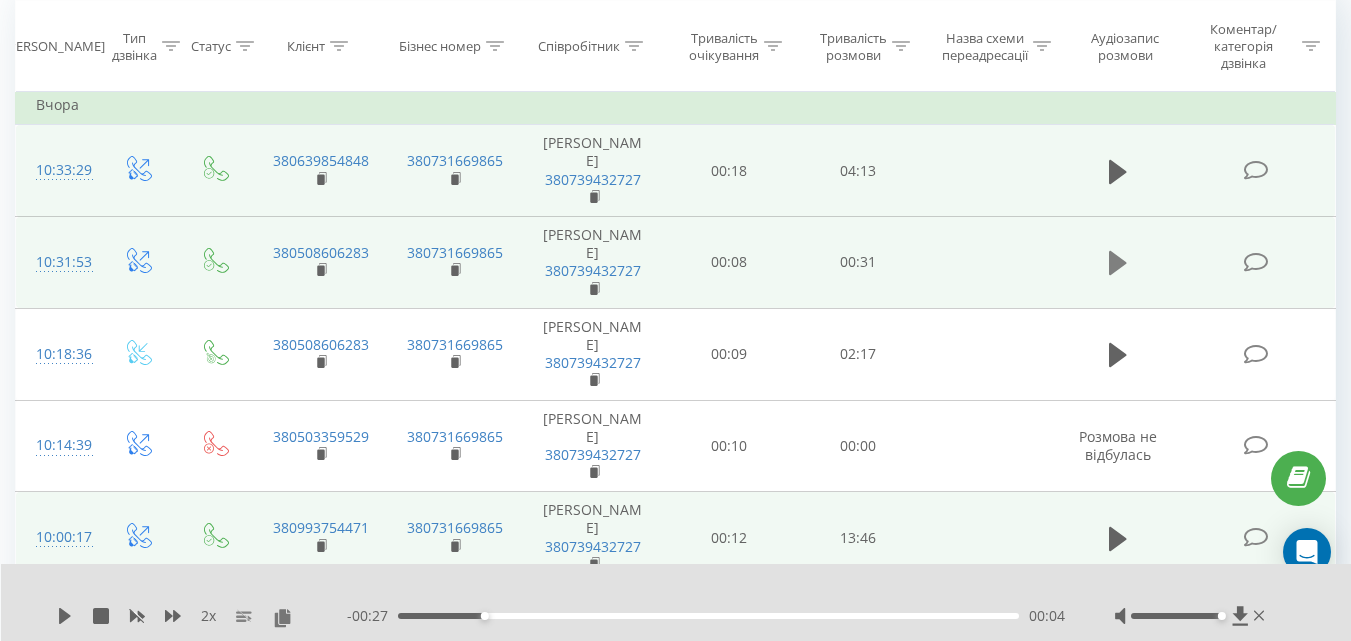 scroll, scrollTop: 193, scrollLeft: 0, axis: vertical 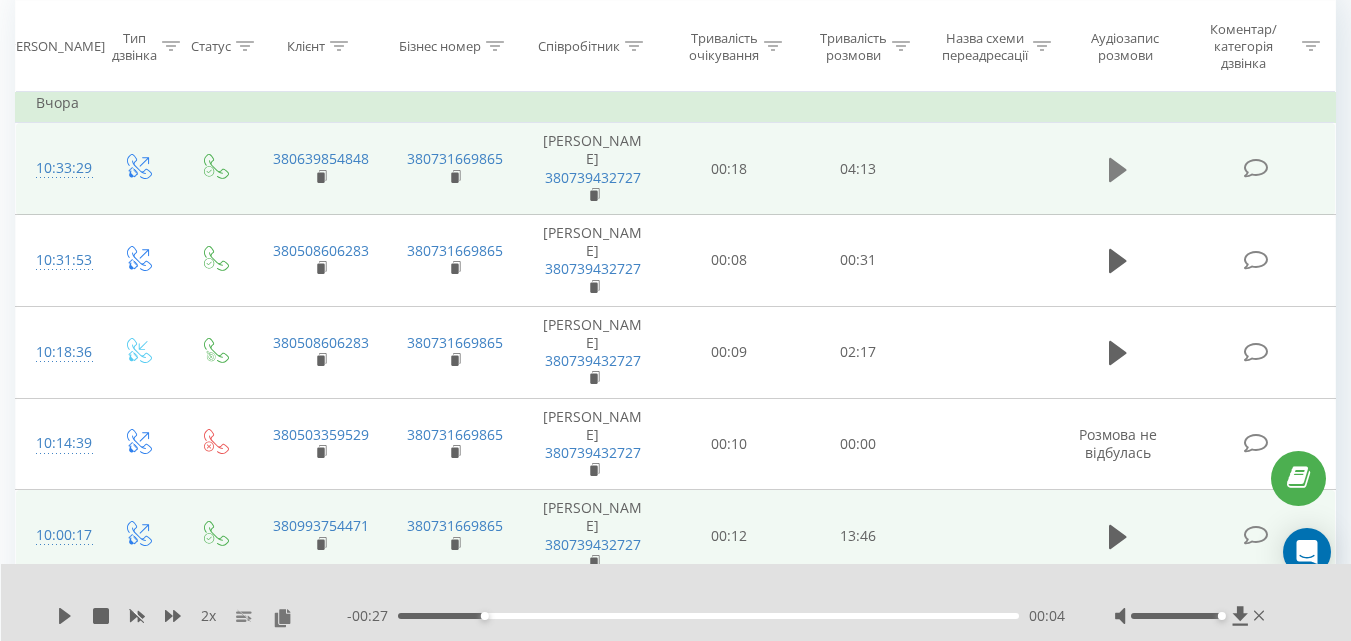 click 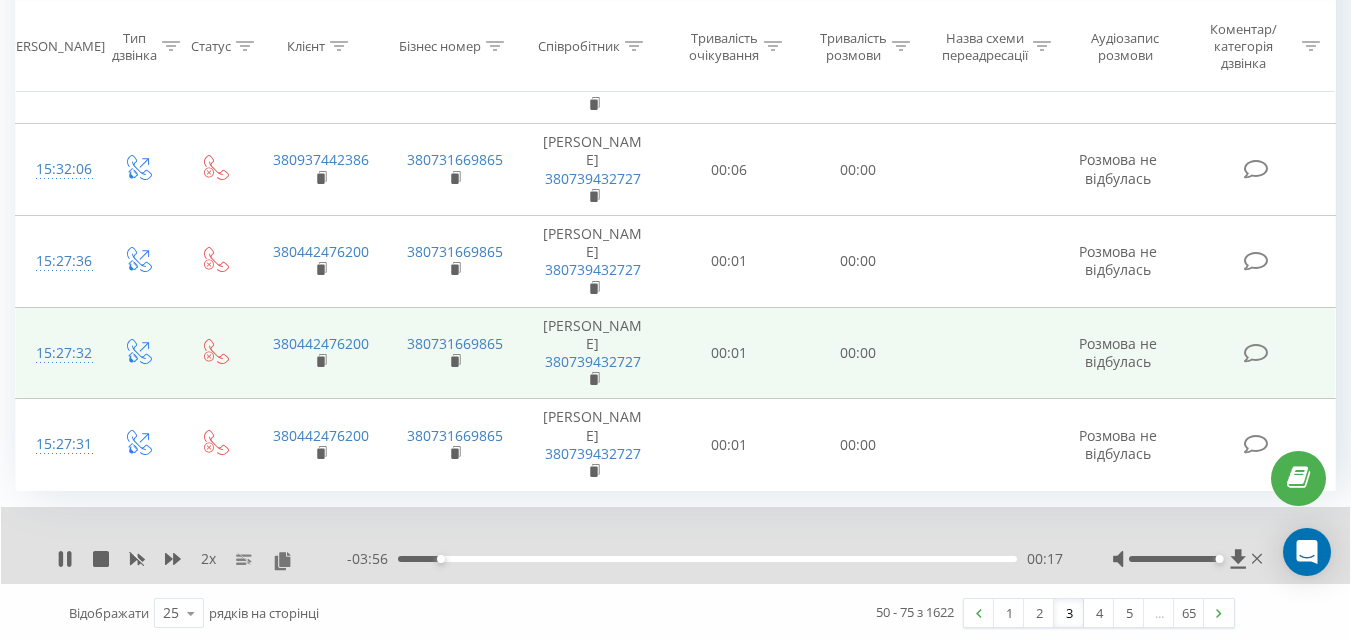 scroll, scrollTop: 2161, scrollLeft: 0, axis: vertical 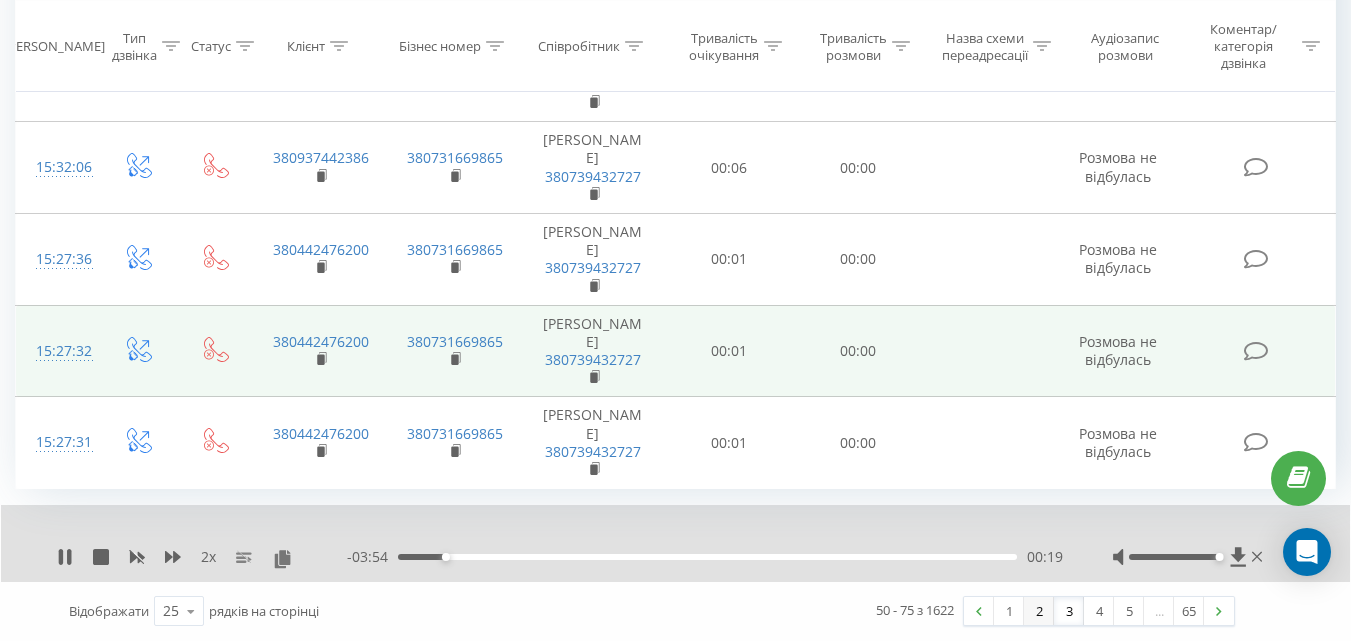 click on "2" at bounding box center (1039, 611) 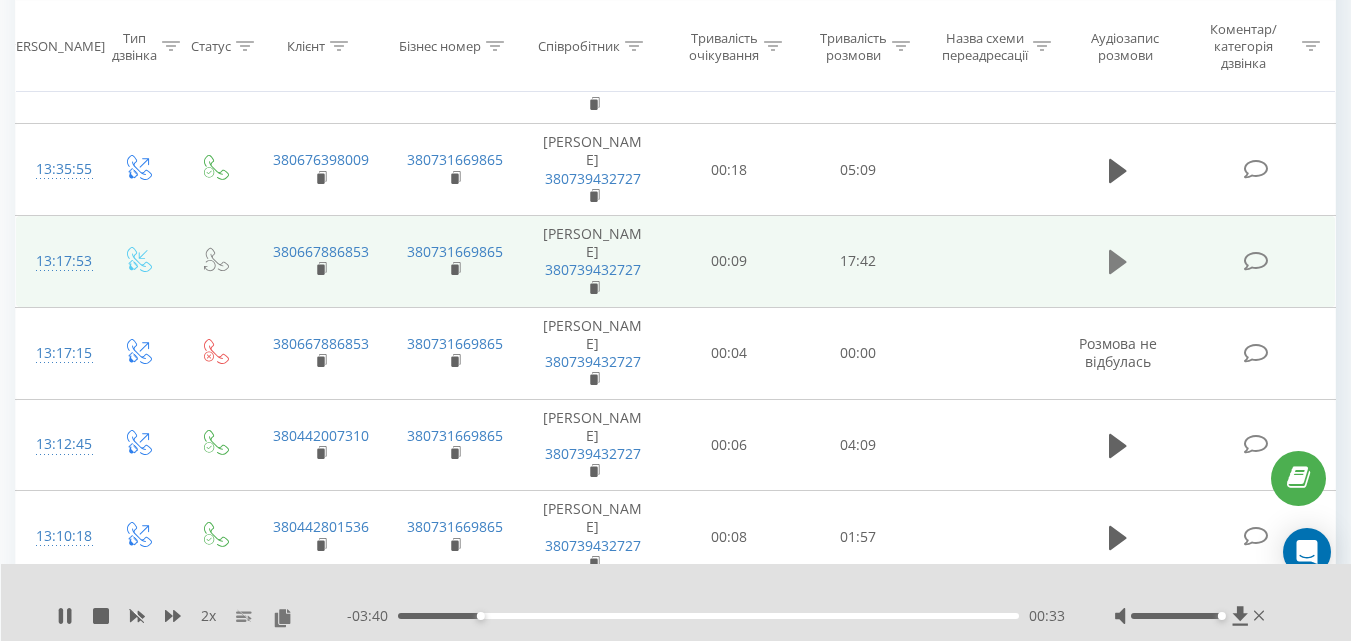 scroll, scrollTop: 1015, scrollLeft: 0, axis: vertical 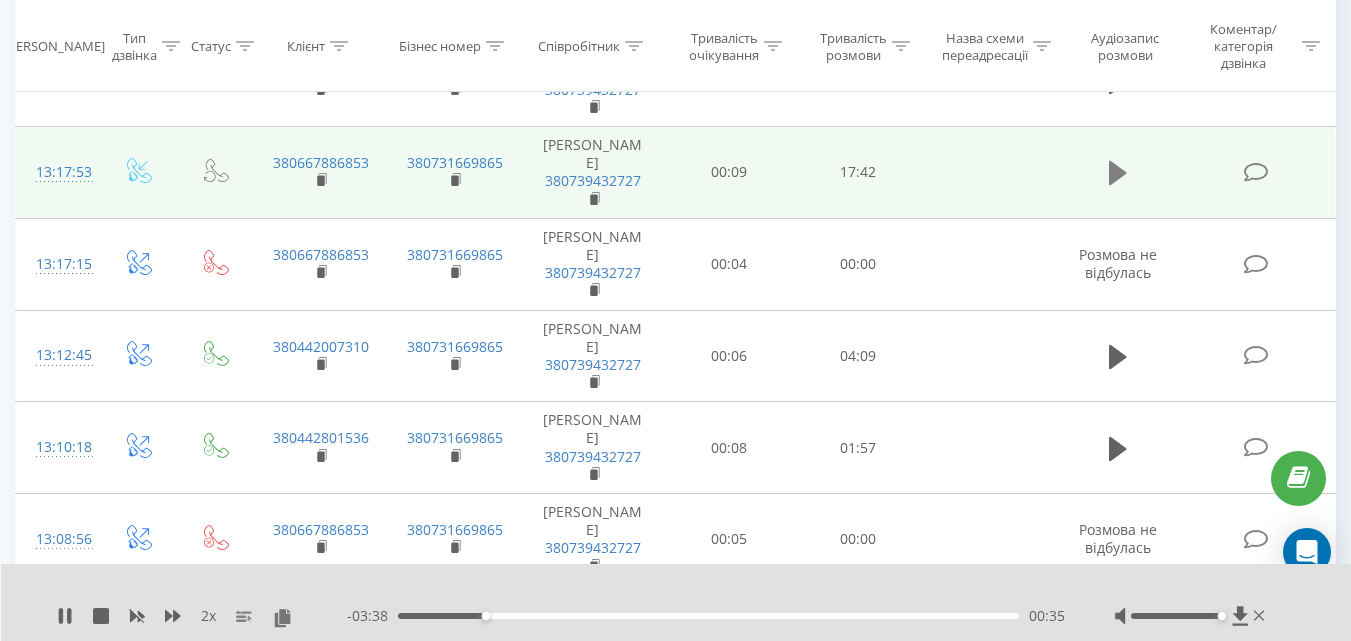 click 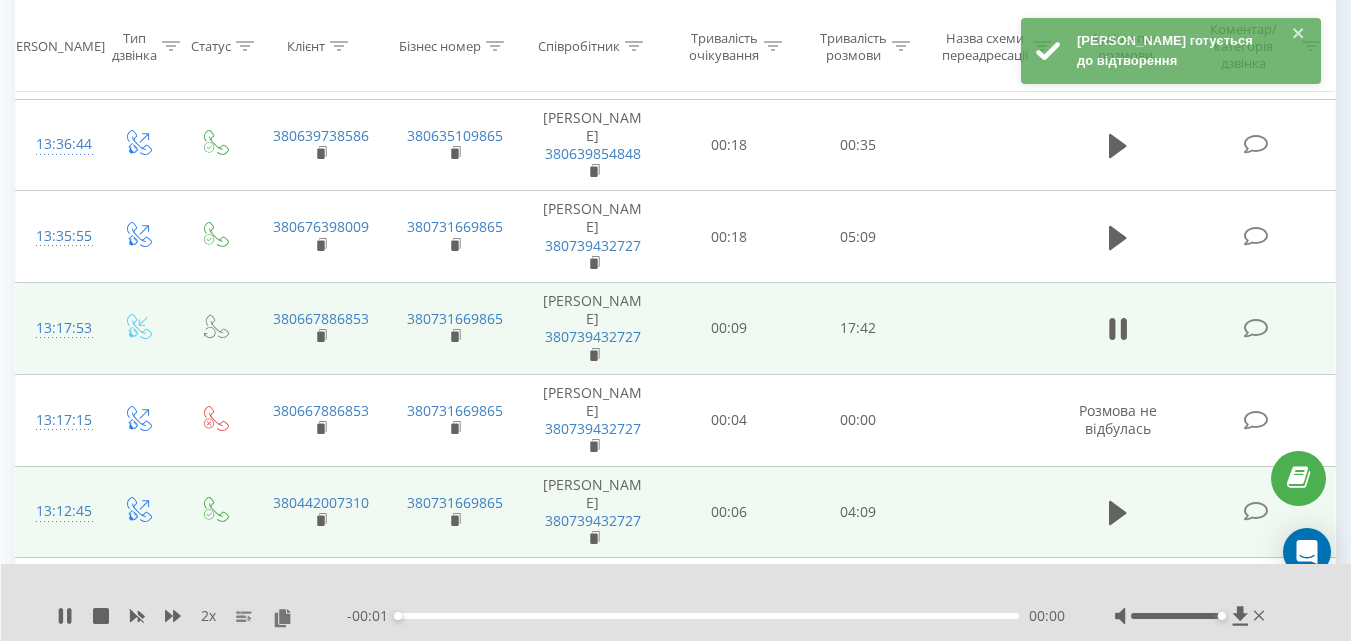 scroll, scrollTop: 925, scrollLeft: 0, axis: vertical 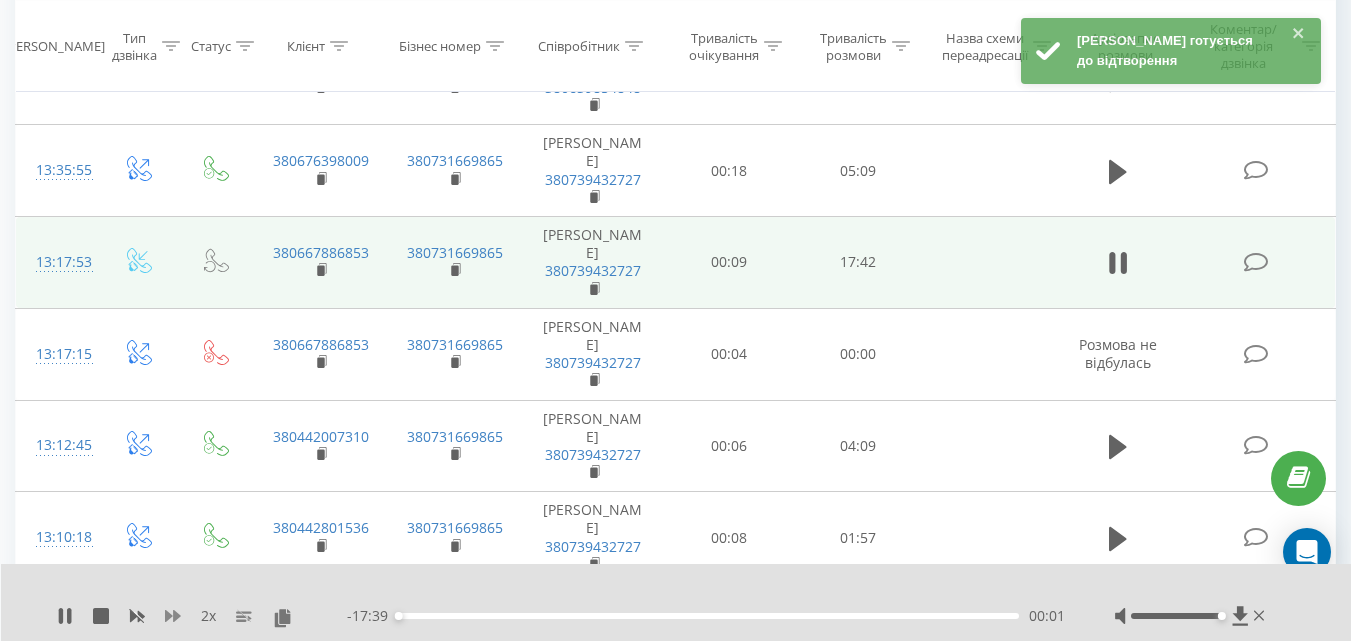 click 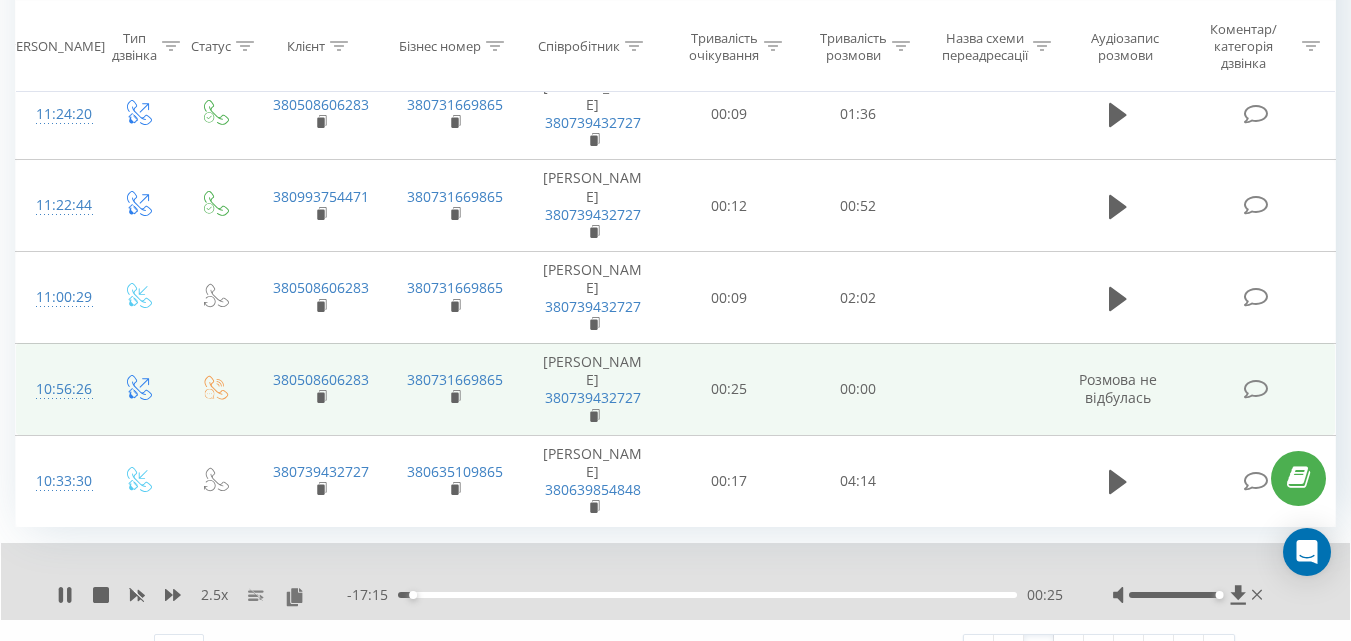 scroll, scrollTop: 2087, scrollLeft: 0, axis: vertical 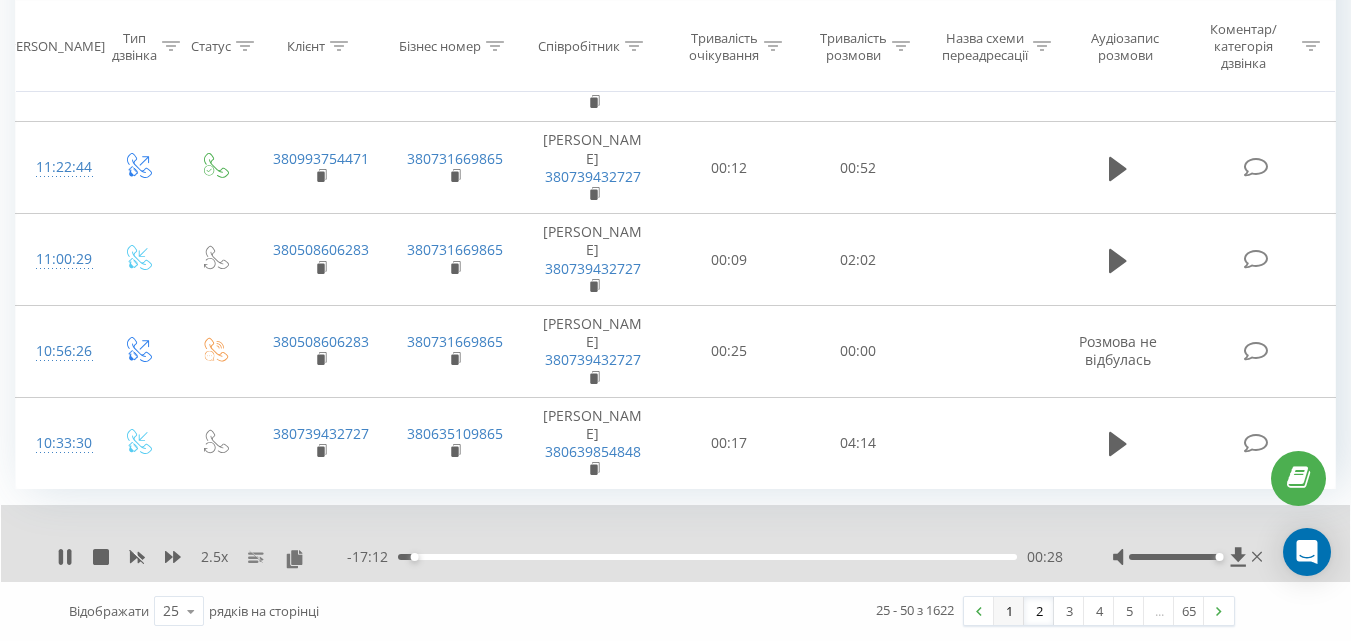 click on "1" at bounding box center [1009, 611] 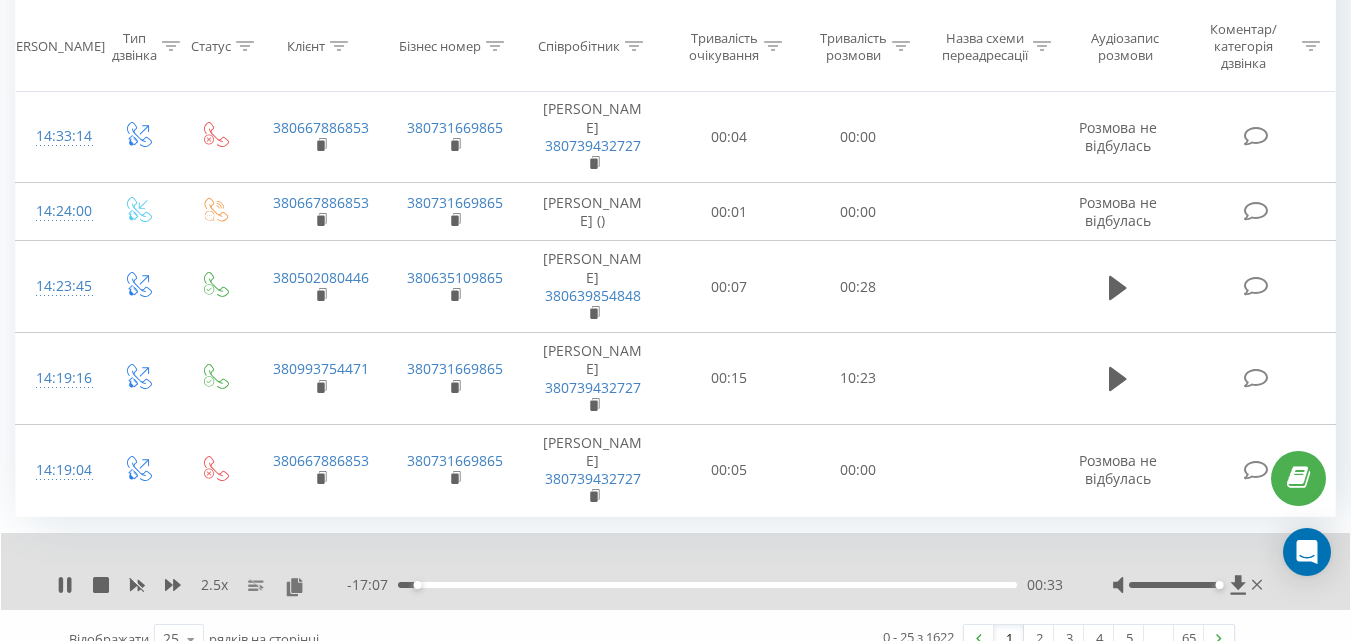 scroll, scrollTop: 2128, scrollLeft: 0, axis: vertical 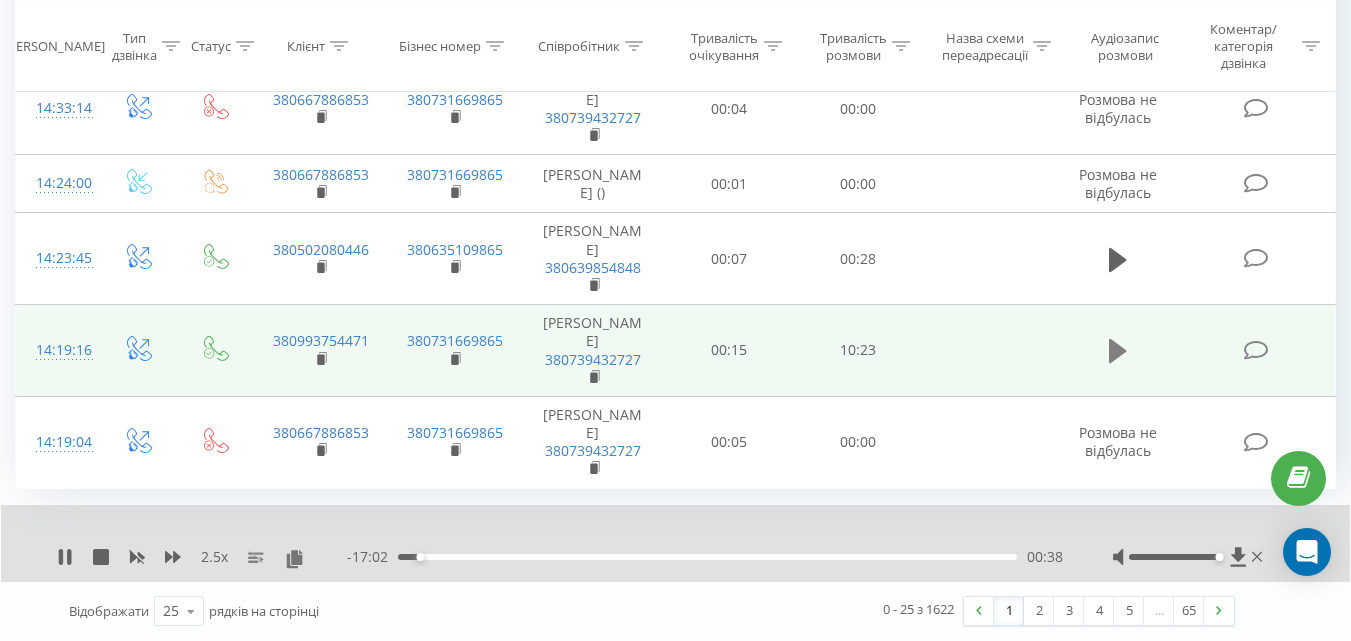 click 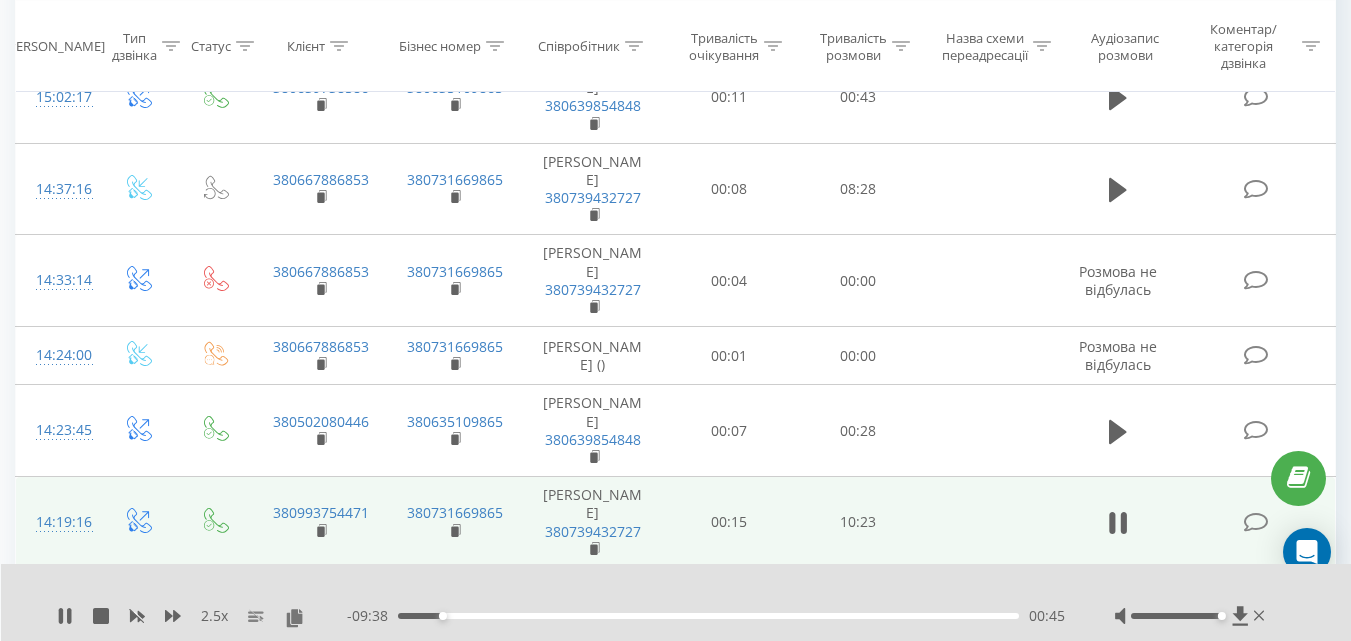 scroll, scrollTop: 1958, scrollLeft: 0, axis: vertical 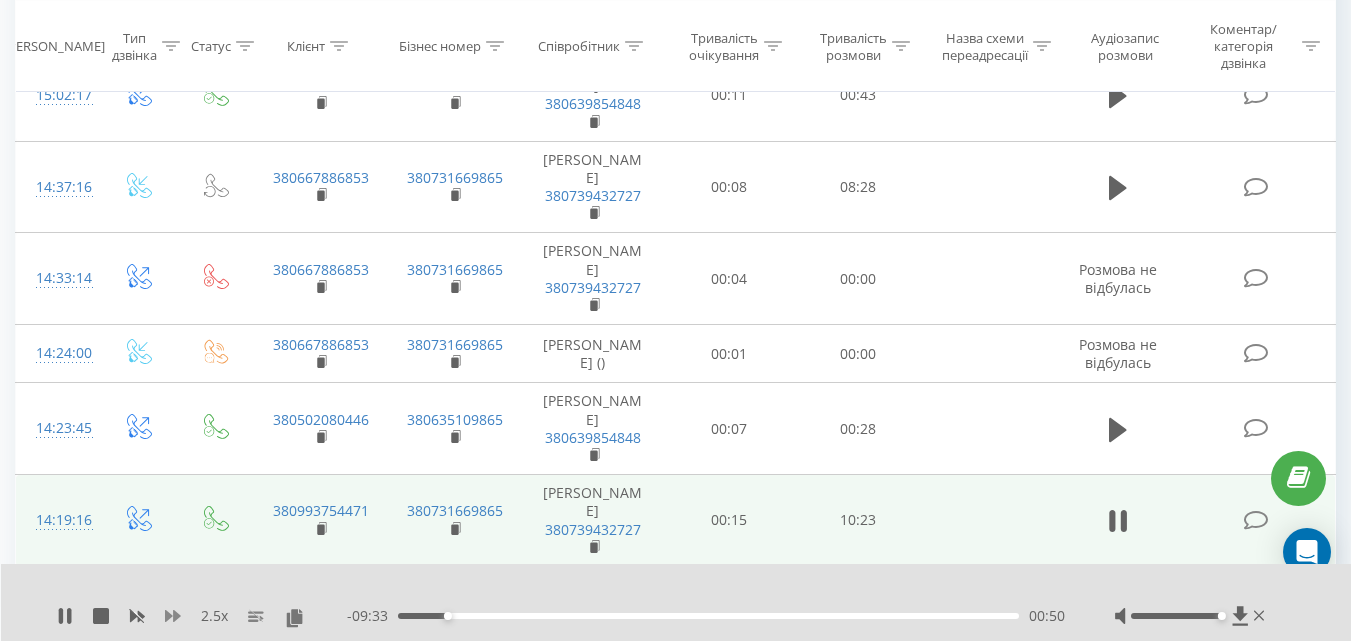 click 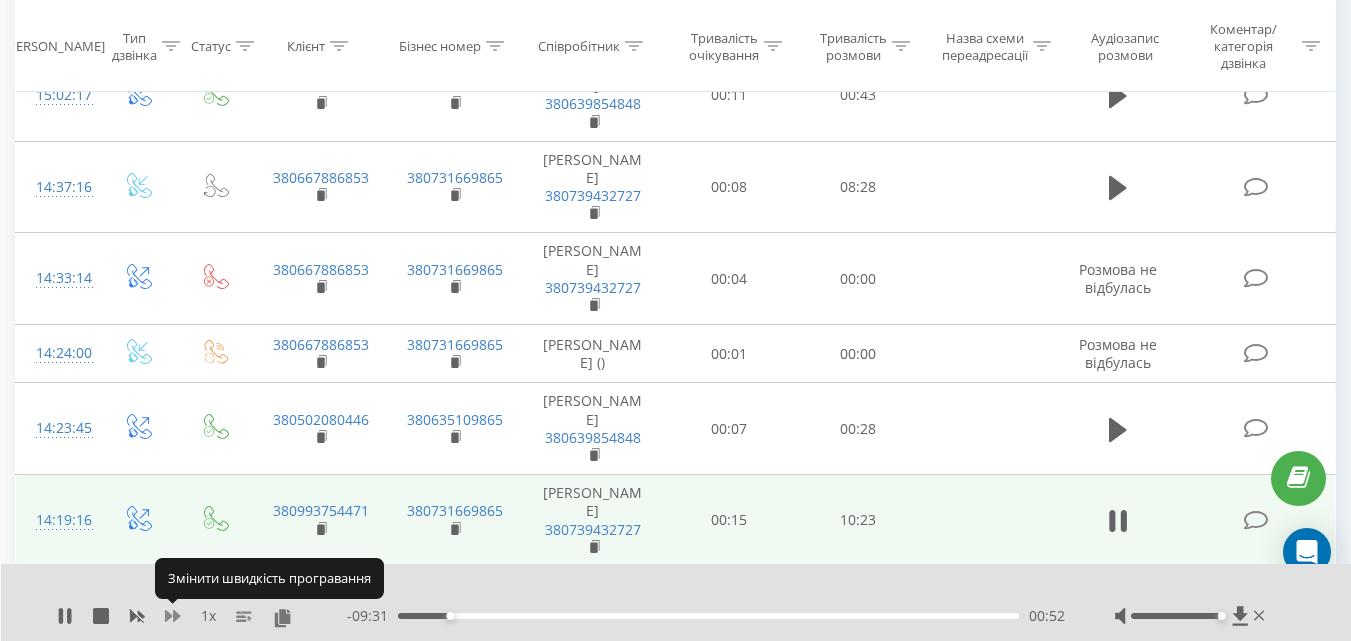click 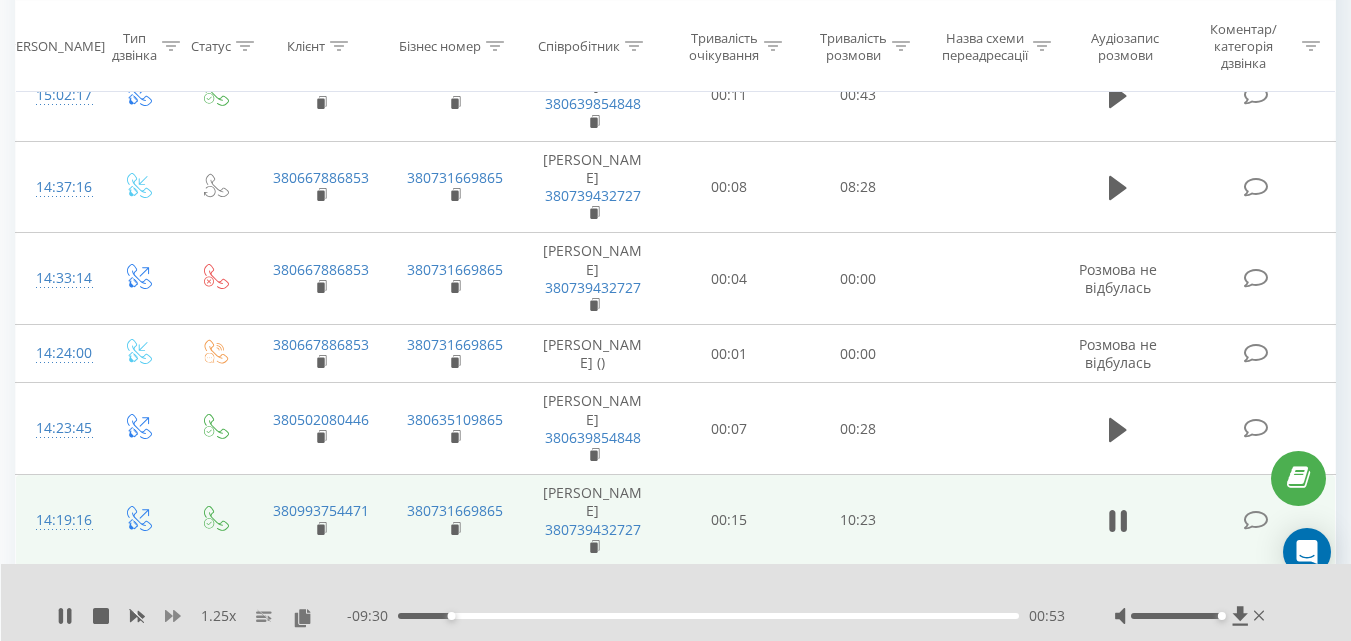 click 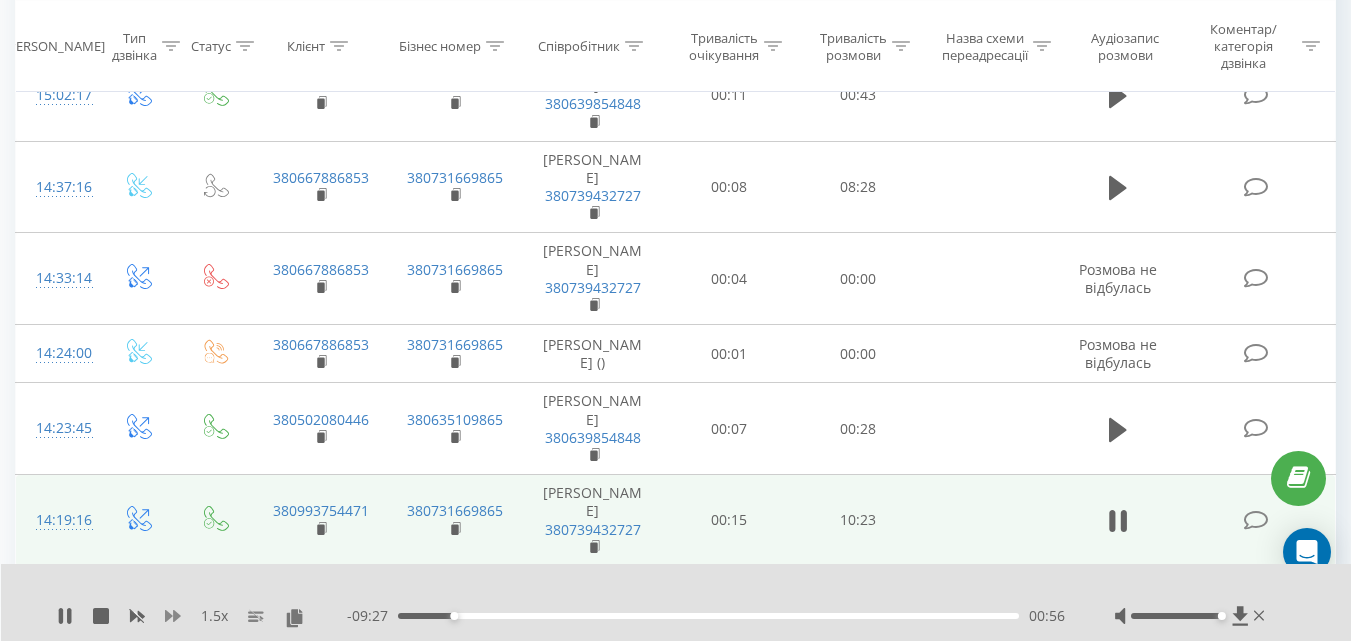 click 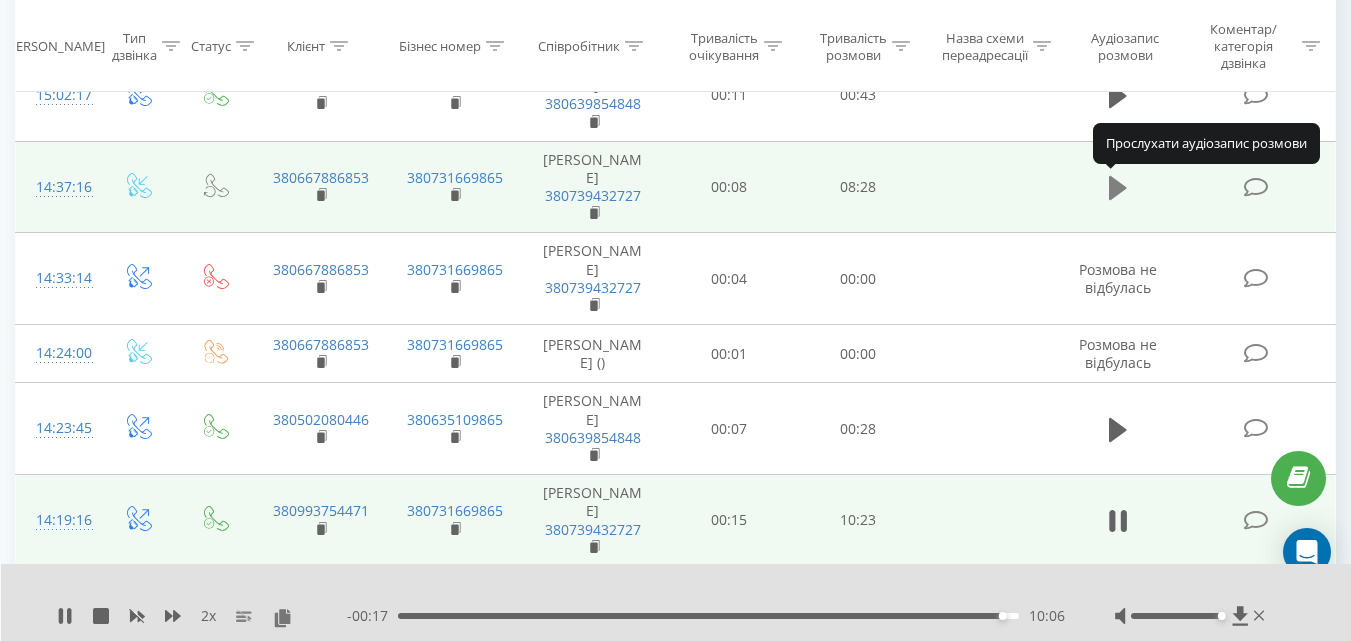 click 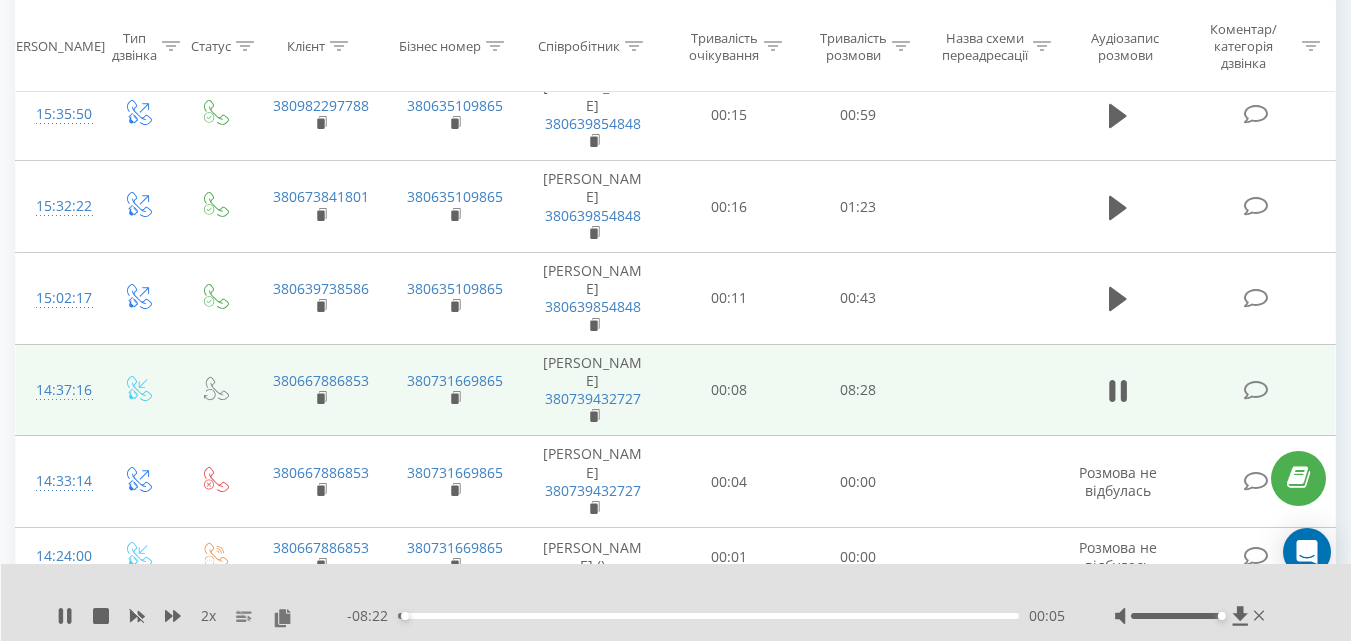 scroll, scrollTop: 1760, scrollLeft: 0, axis: vertical 